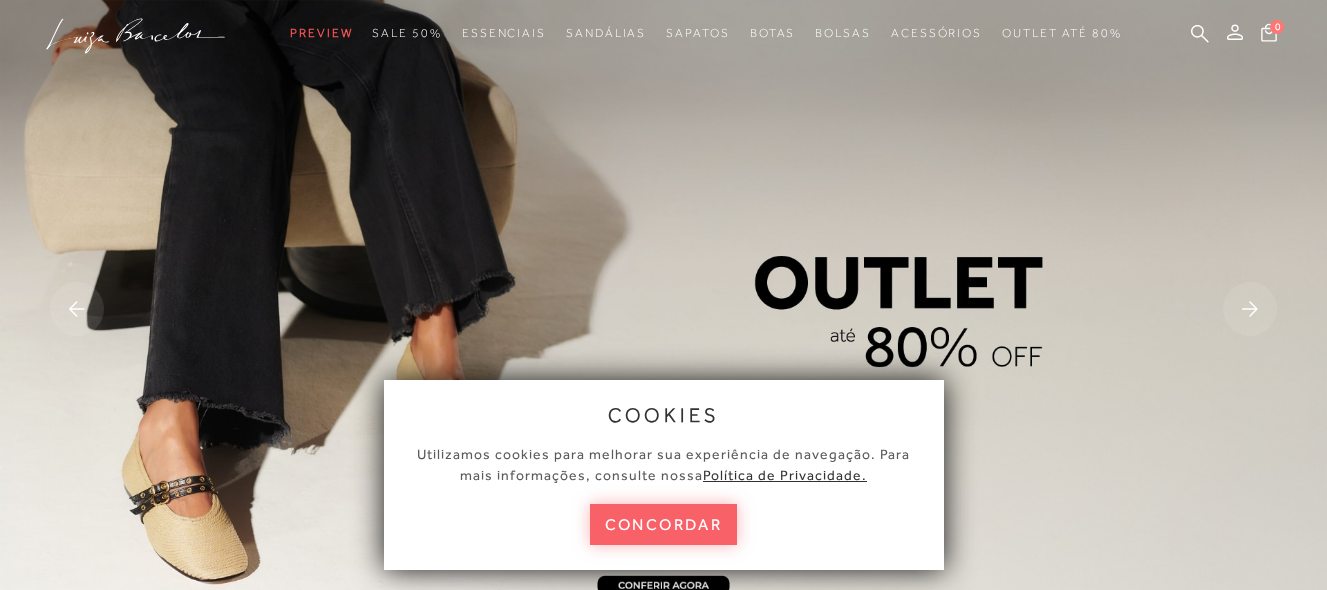 scroll, scrollTop: 0, scrollLeft: 0, axis: both 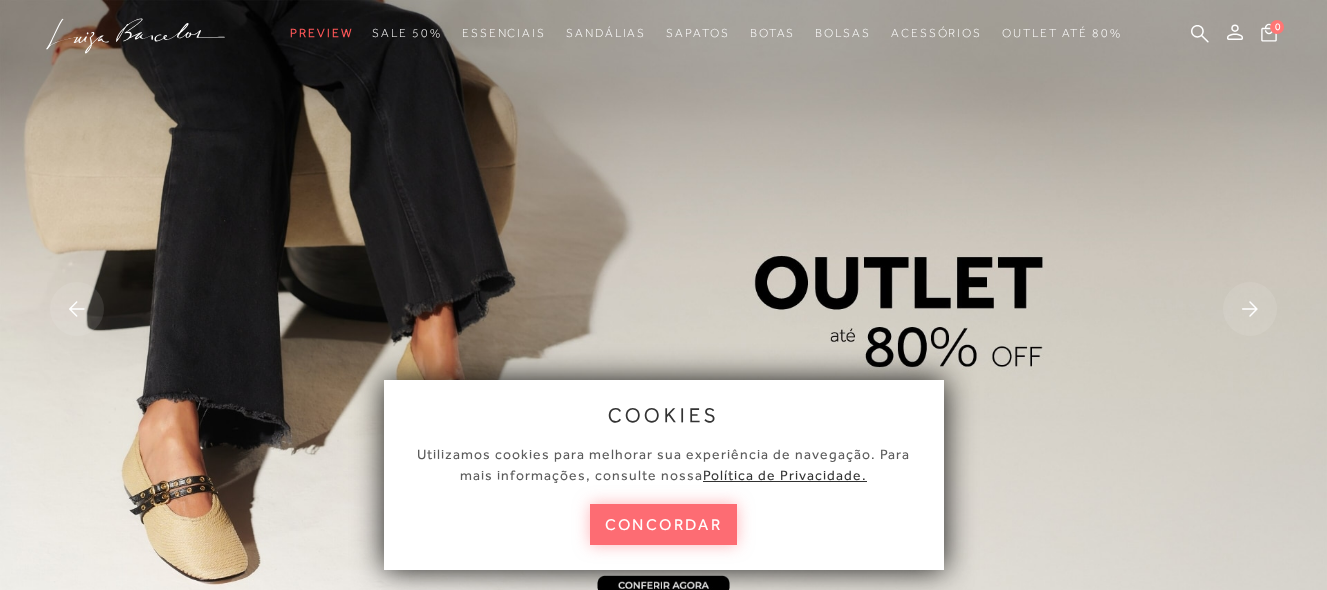 click on "concordar" at bounding box center [664, 524] 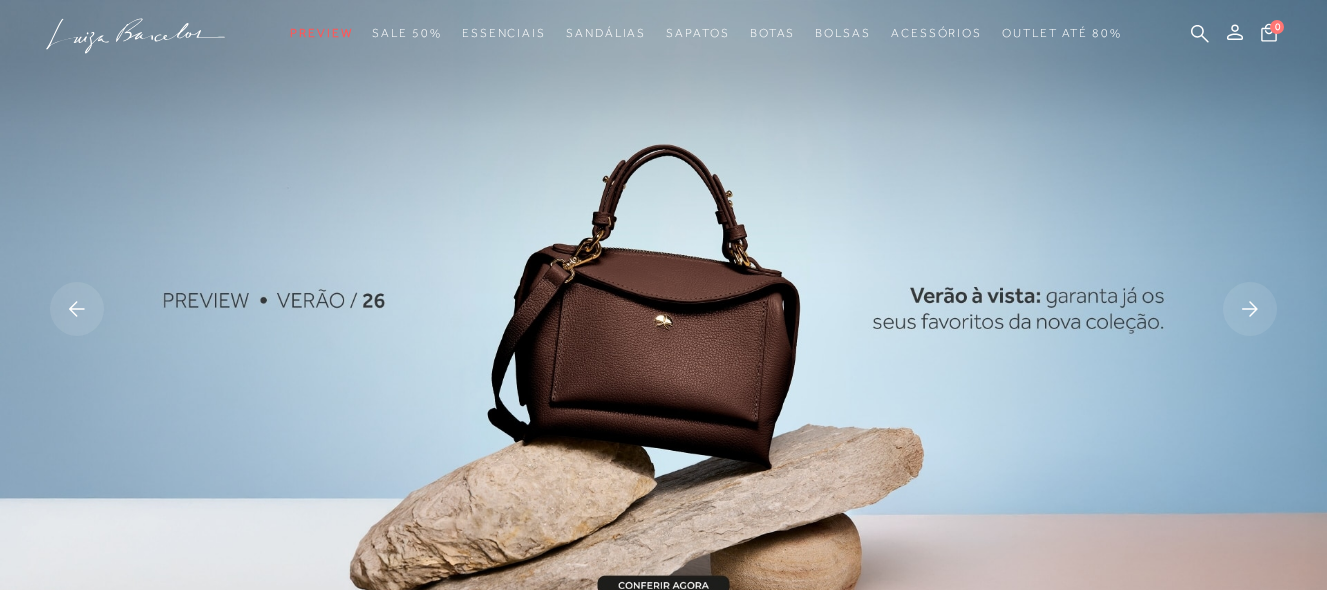 scroll, scrollTop: 0, scrollLeft: 0, axis: both 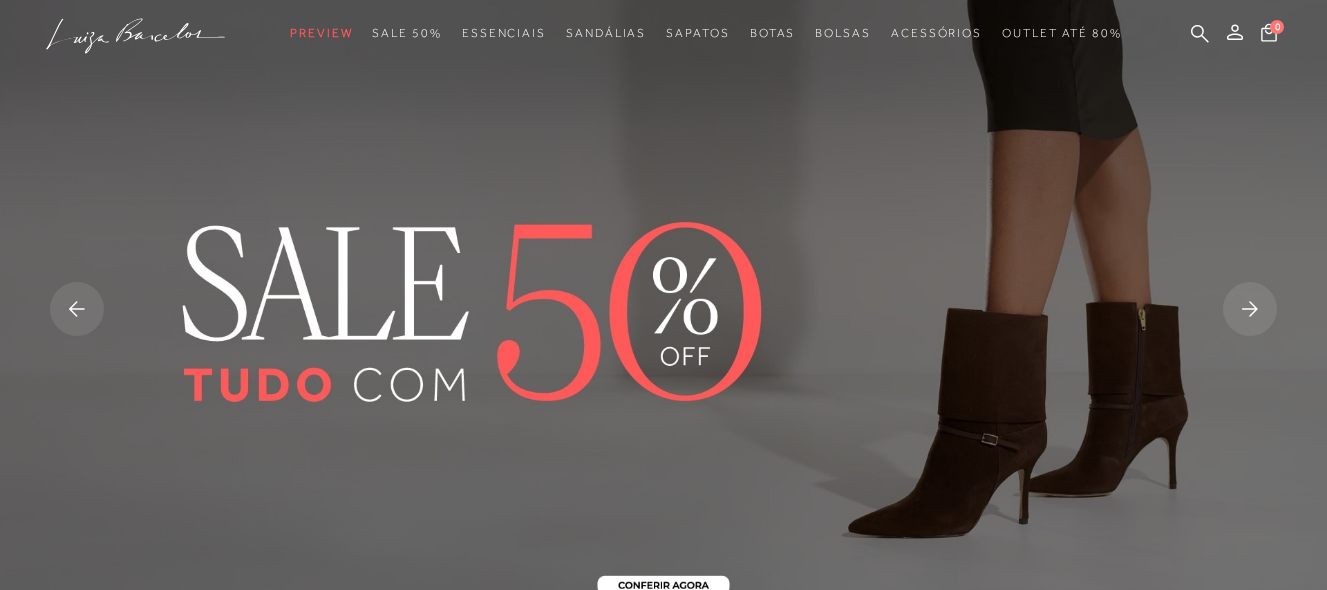 click at bounding box center [663, 311] 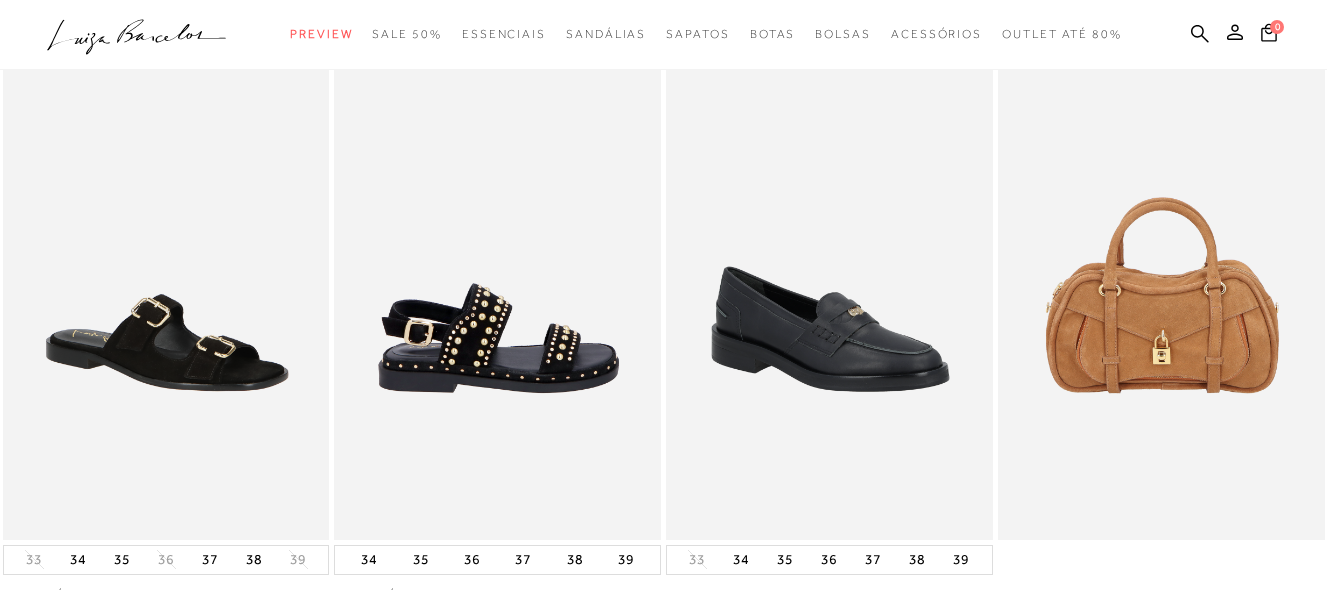 scroll, scrollTop: 0, scrollLeft: 0, axis: both 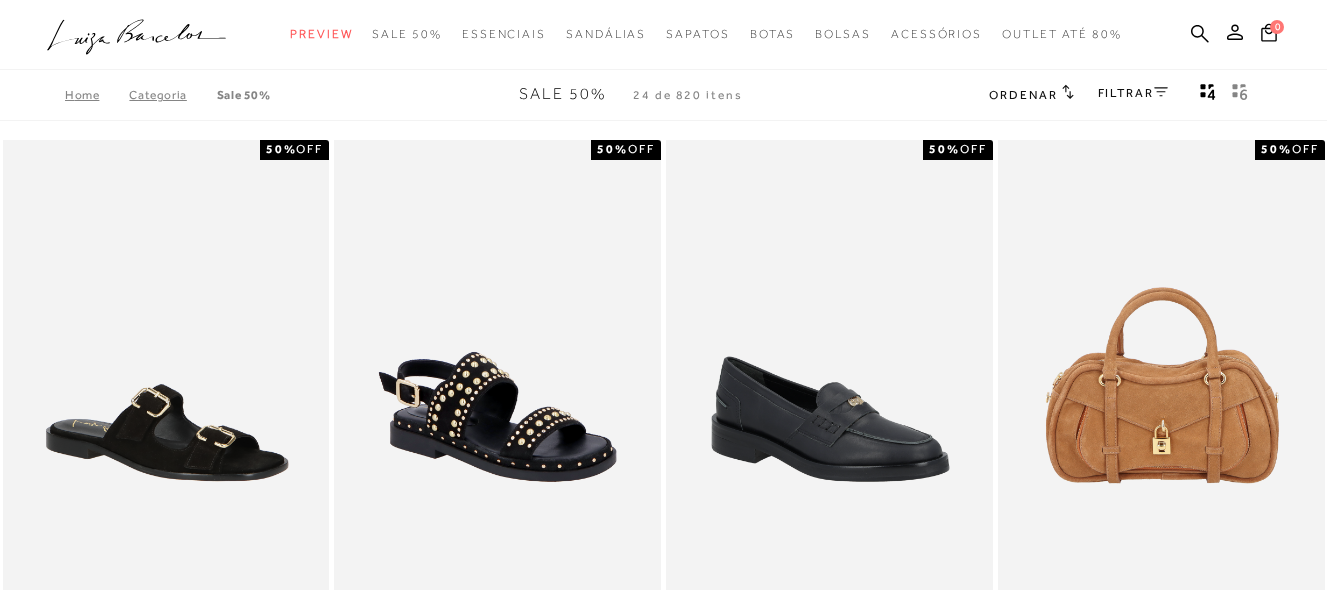 click on ".a{fill-rule:evenodd;}" 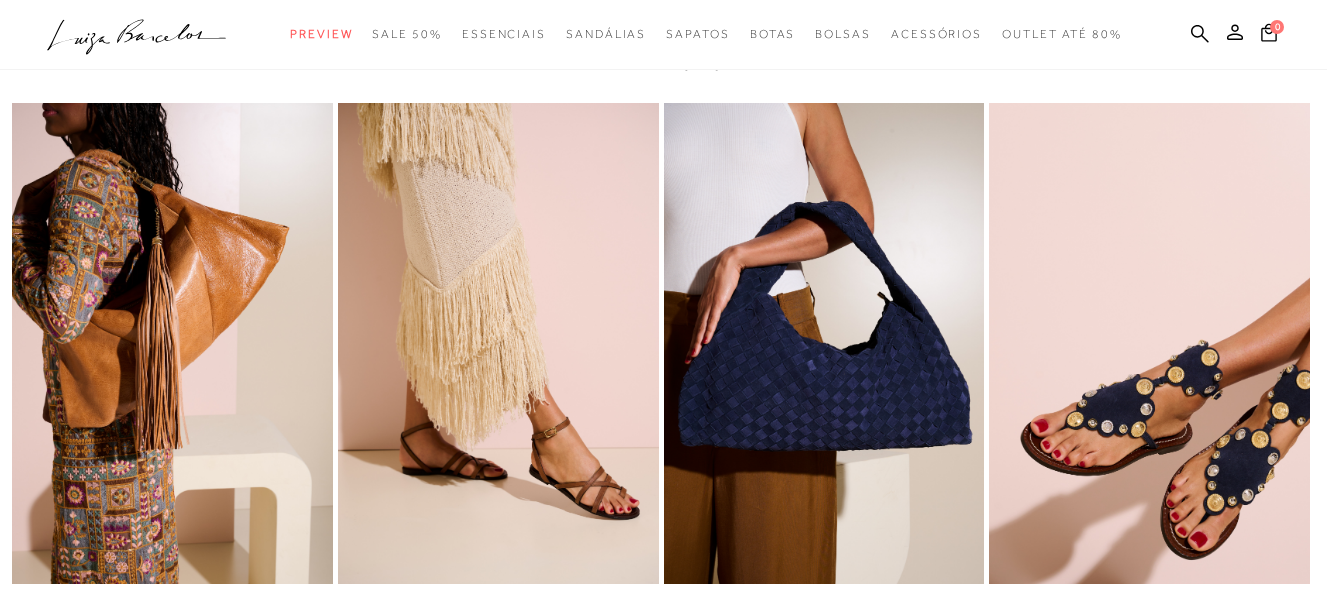 scroll, scrollTop: 4304, scrollLeft: 0, axis: vertical 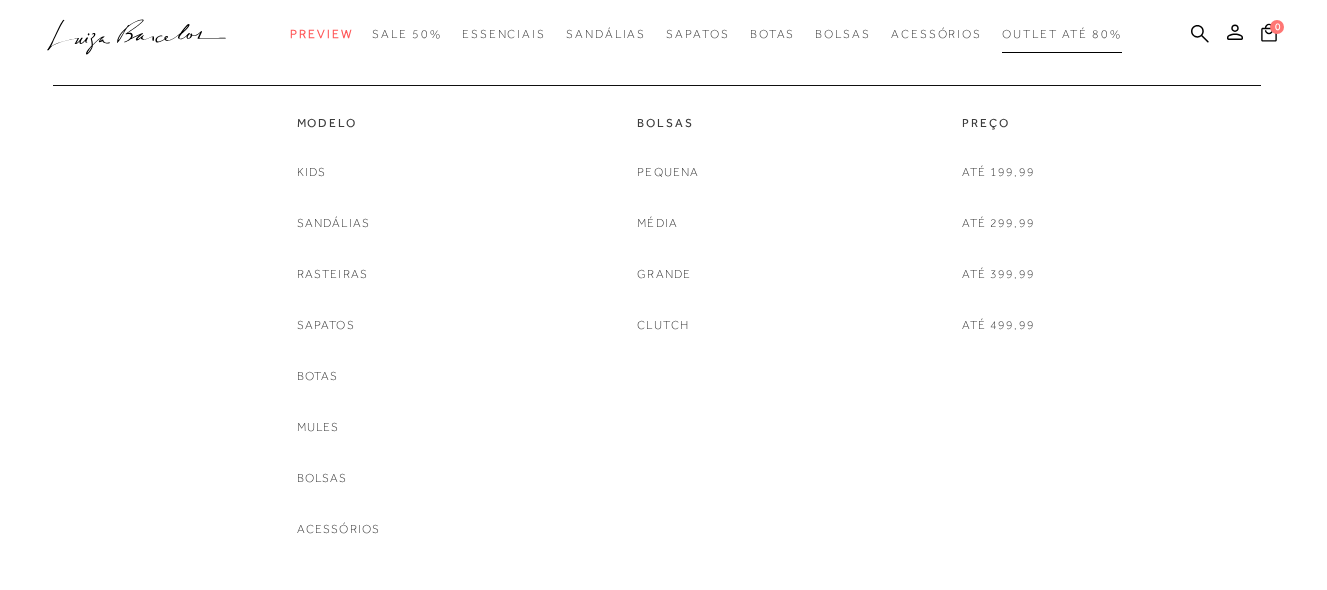 click on "Outlet até 80%" at bounding box center (1062, 34) 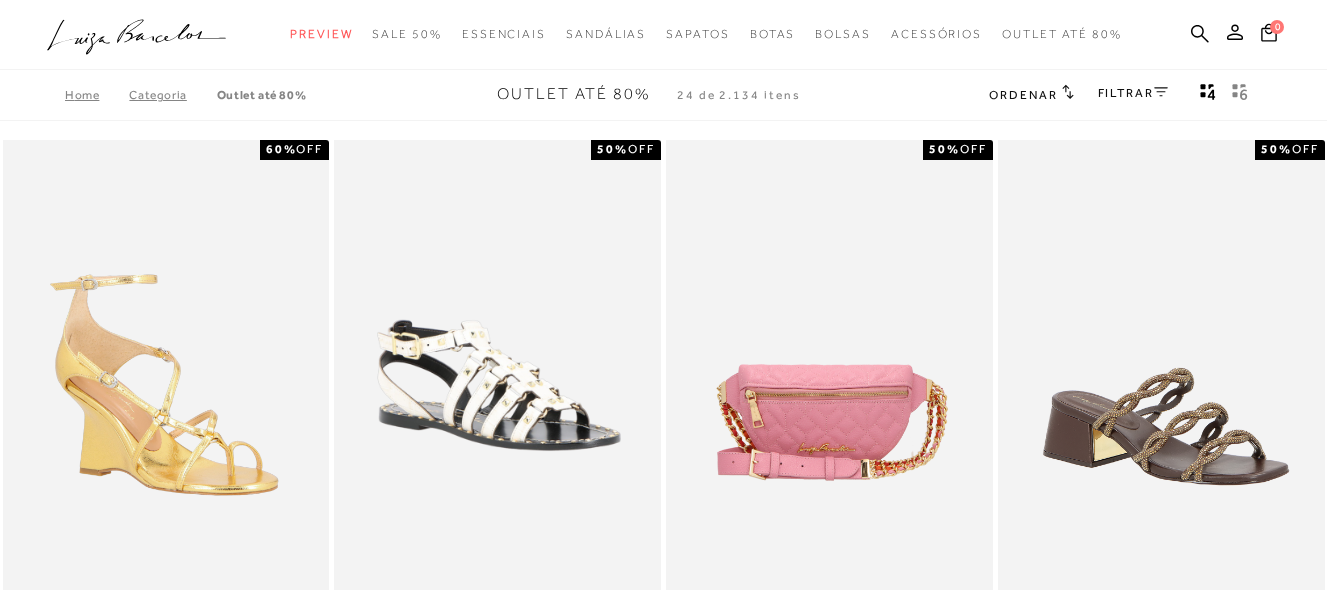click on "FILTRAR" at bounding box center [1133, 93] 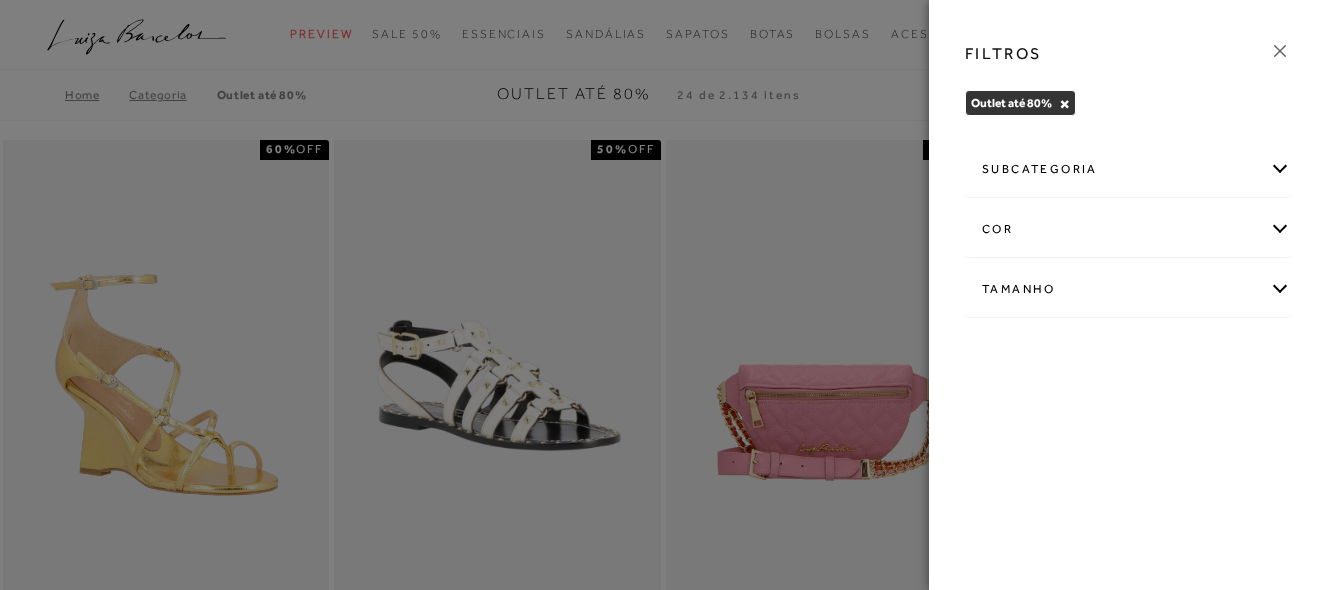 click on "subcategoria" at bounding box center [1128, 169] 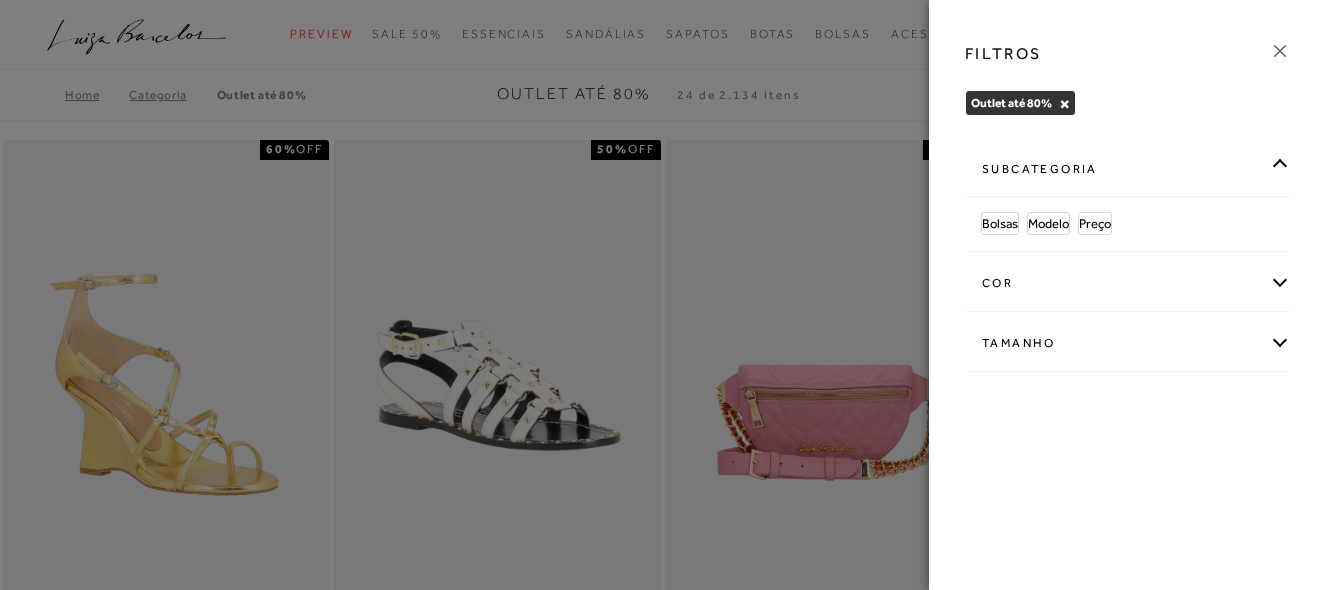 click on "subcategoria" at bounding box center [1128, 169] 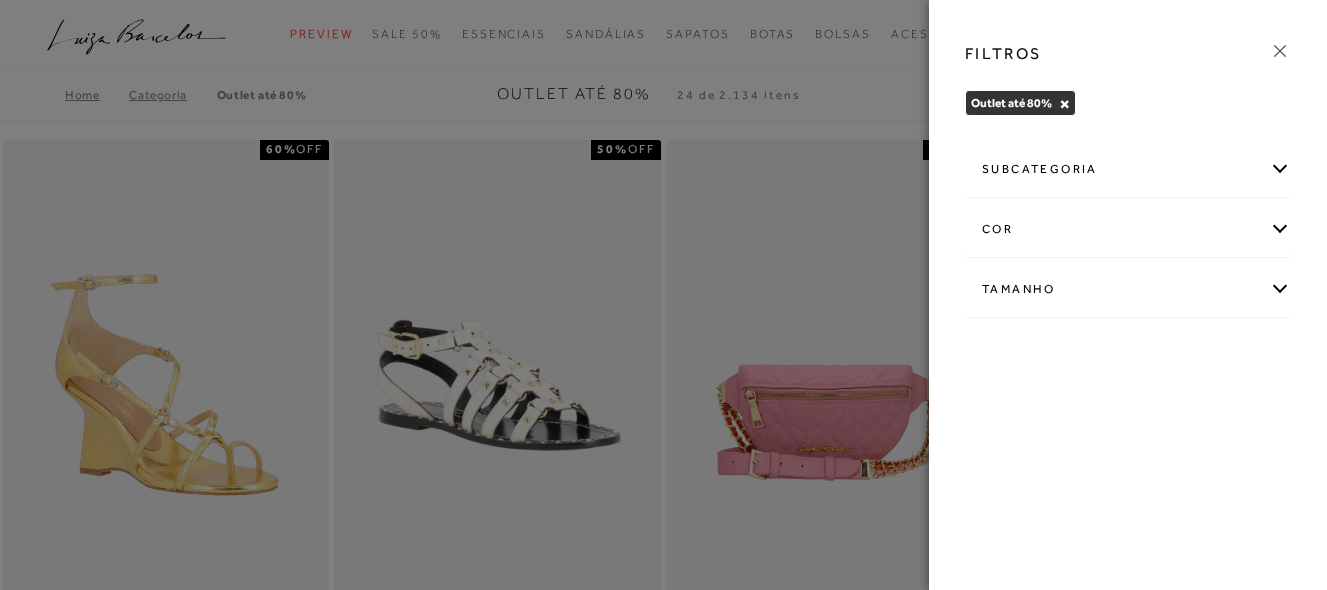 click on "Tamanho" at bounding box center [1128, 289] 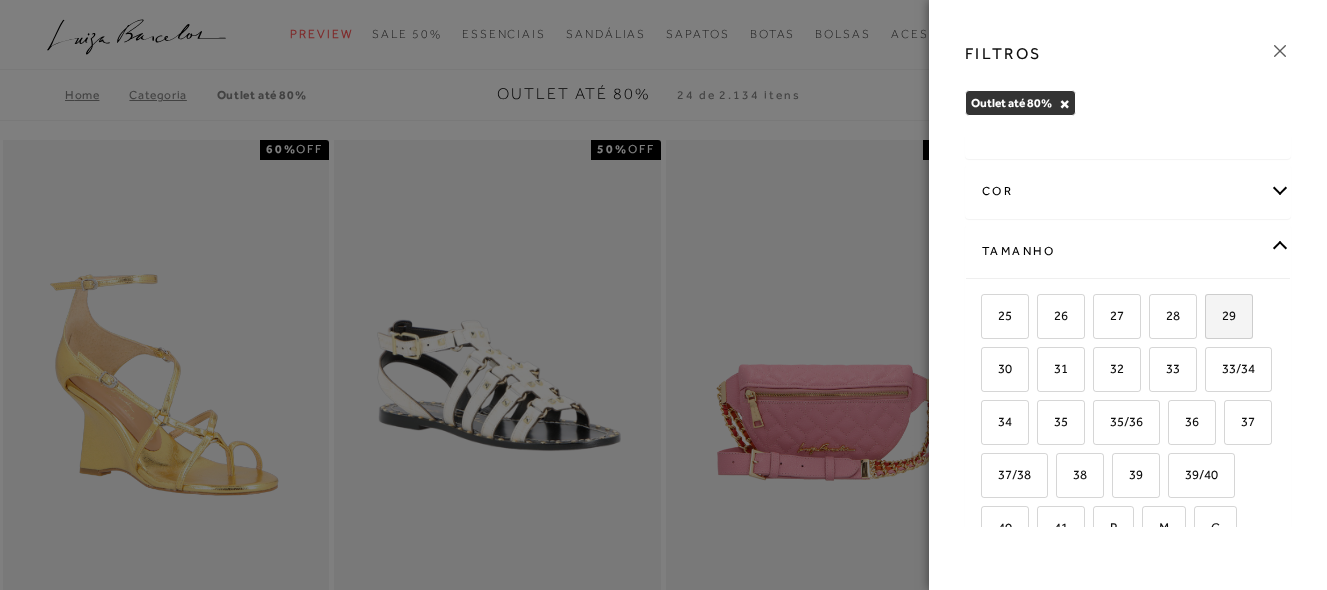 scroll, scrollTop: 100, scrollLeft: 0, axis: vertical 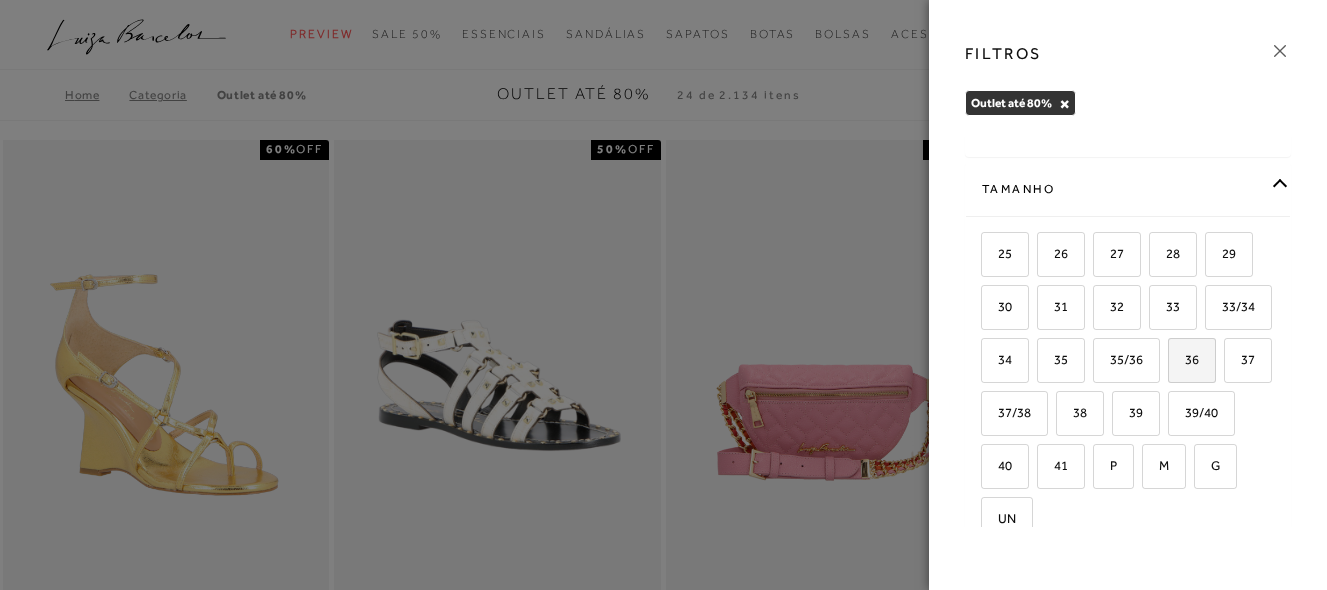 click on "36" at bounding box center [1192, 360] 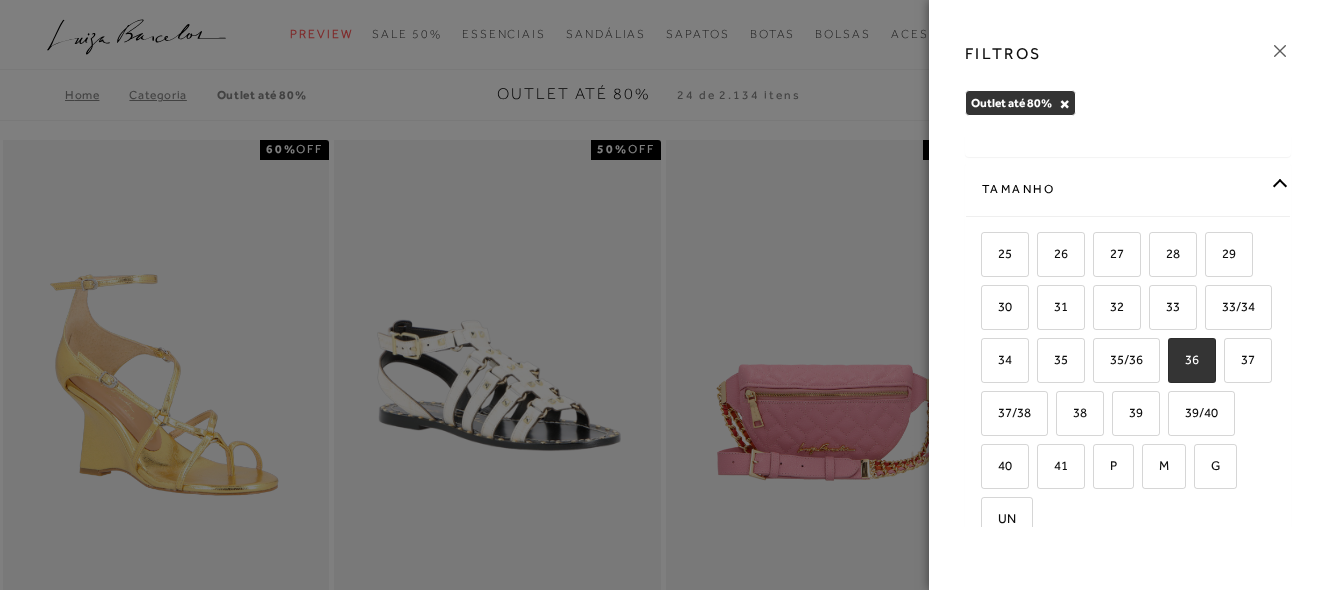 checkbox on "true" 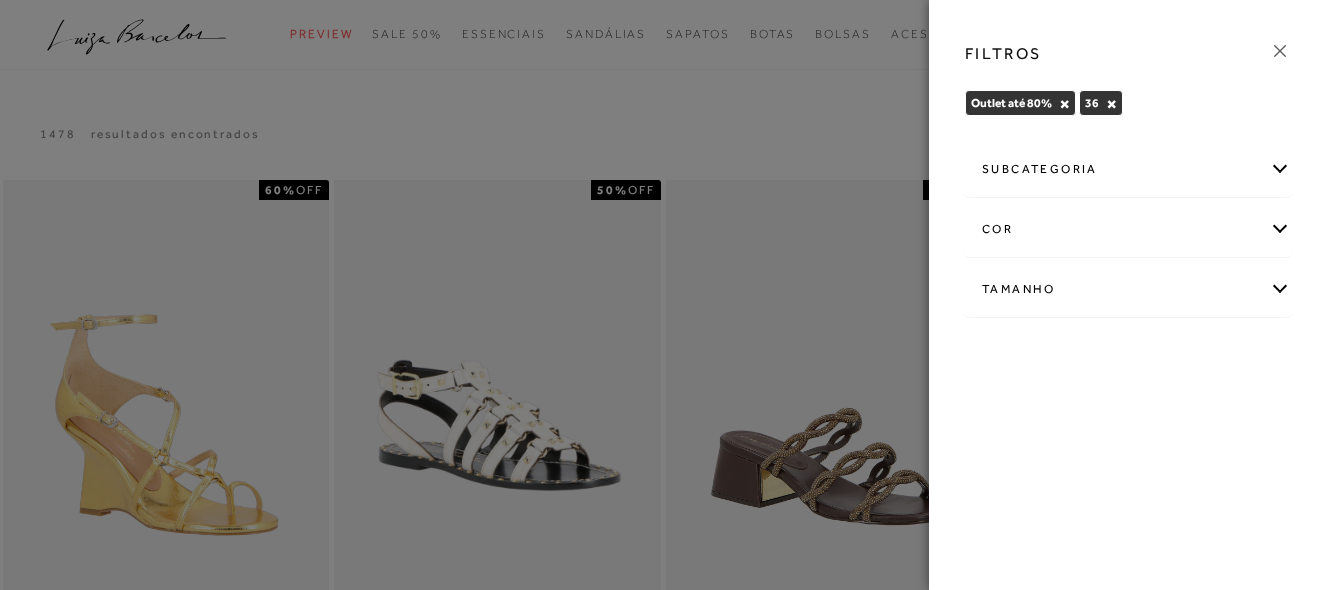 click 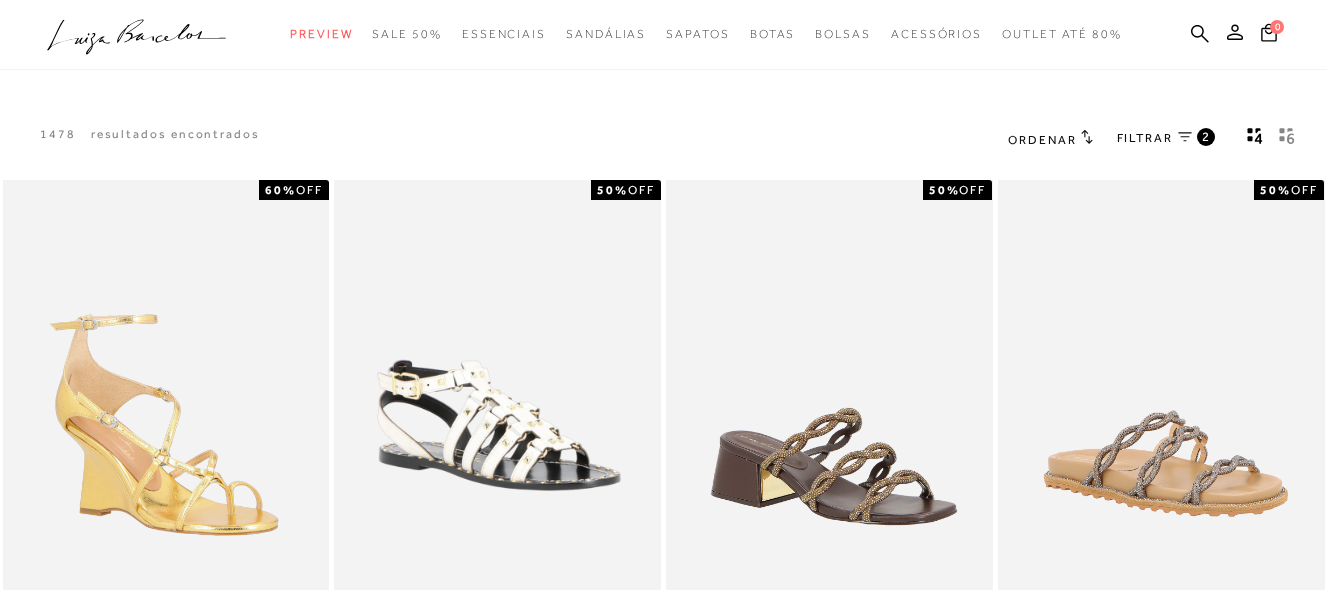 click on "Ordenar" at bounding box center (1042, 140) 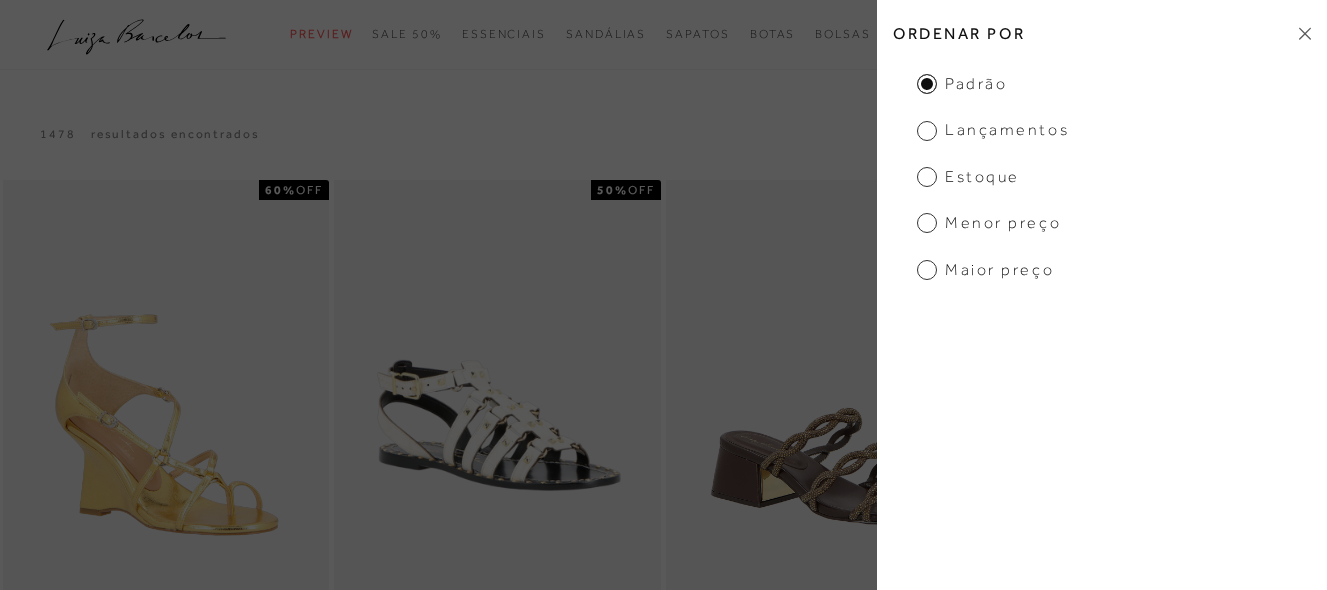click on "Menor Preço" at bounding box center (989, 223) 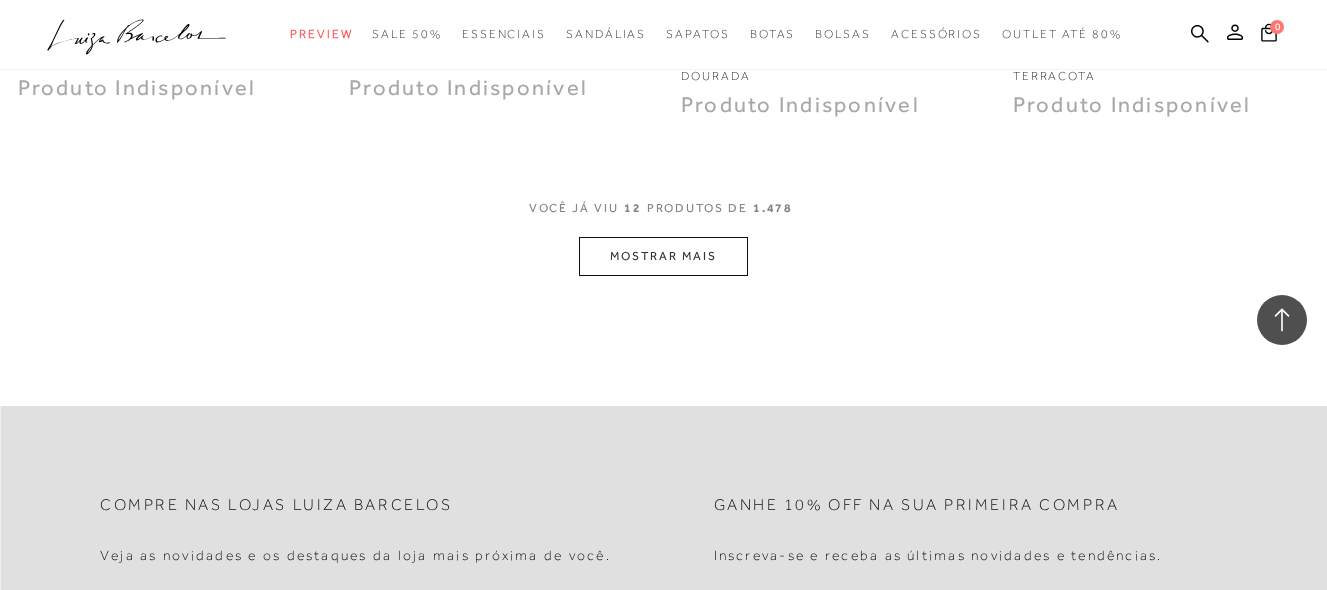 scroll, scrollTop: 1900, scrollLeft: 0, axis: vertical 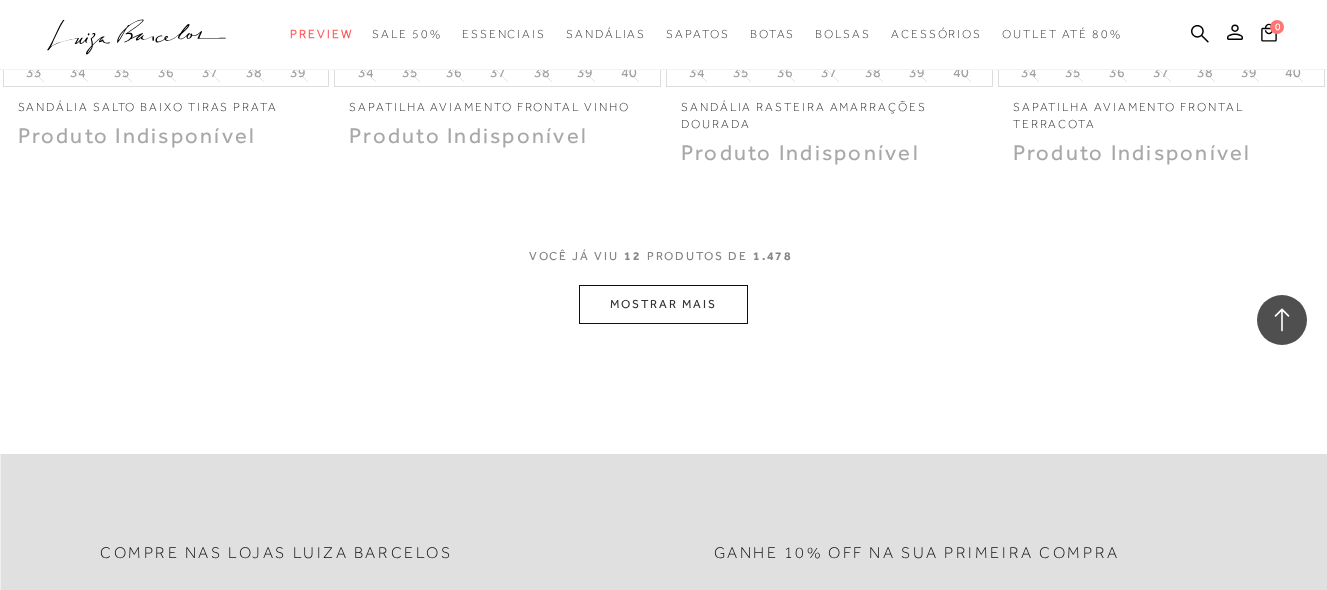 click on "MOSTRAR MAIS" at bounding box center (663, 304) 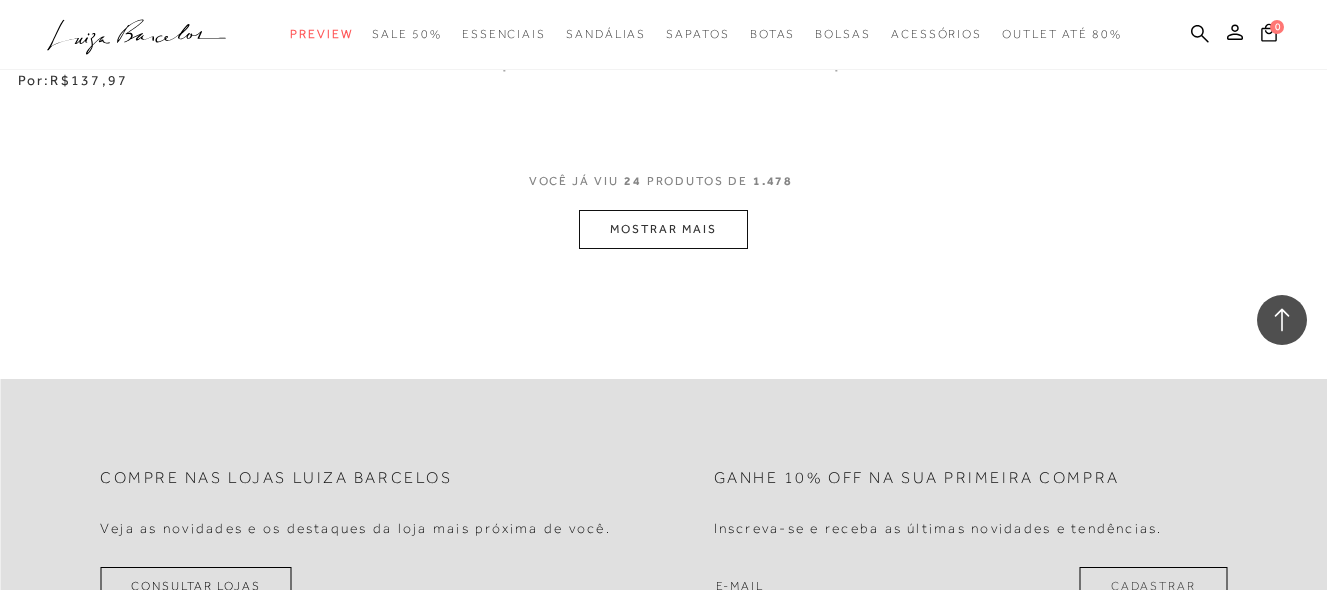 scroll, scrollTop: 3900, scrollLeft: 0, axis: vertical 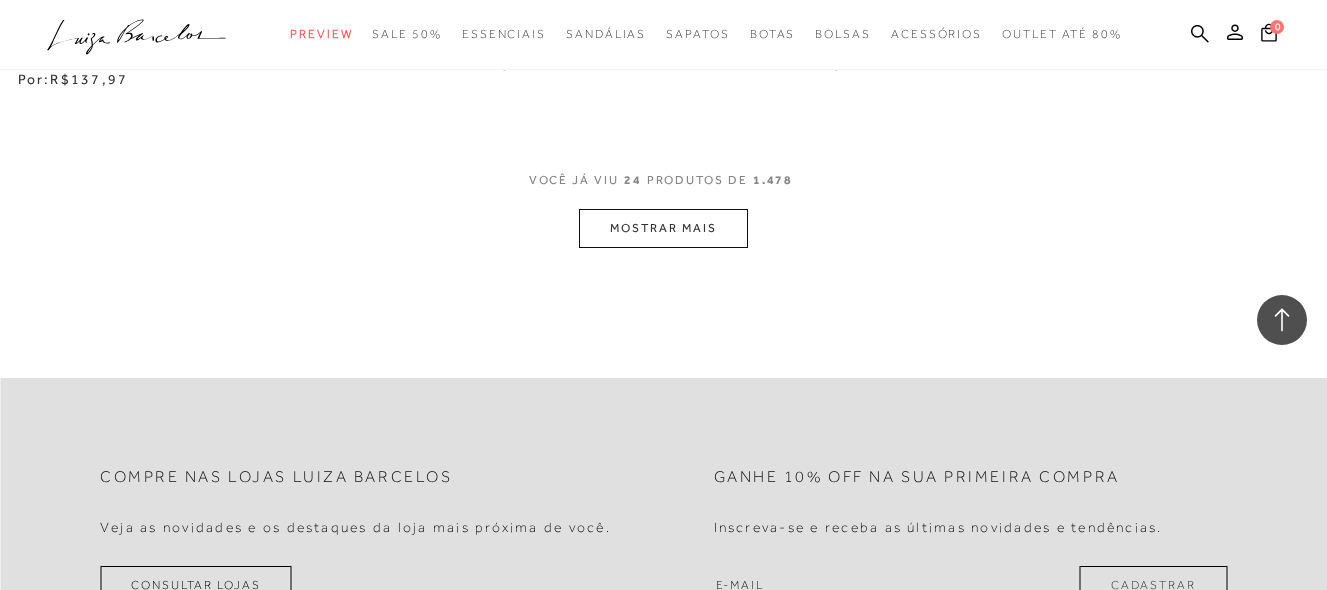 click on "MOSTRAR MAIS" at bounding box center [663, 228] 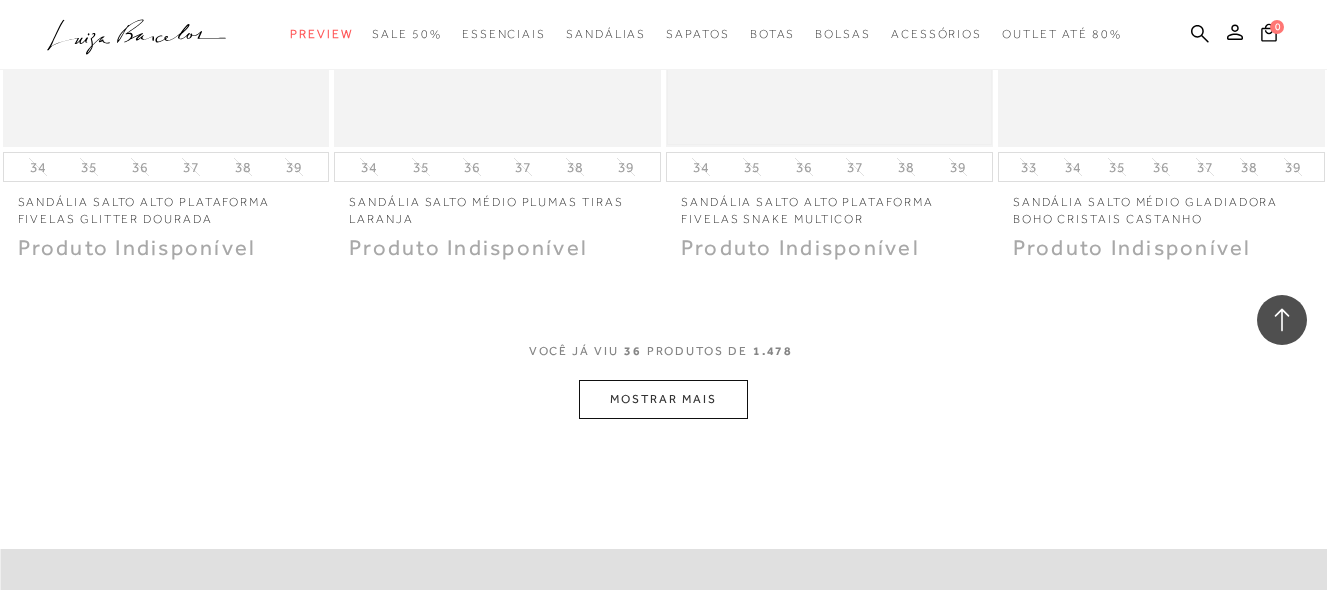 scroll, scrollTop: 5700, scrollLeft: 0, axis: vertical 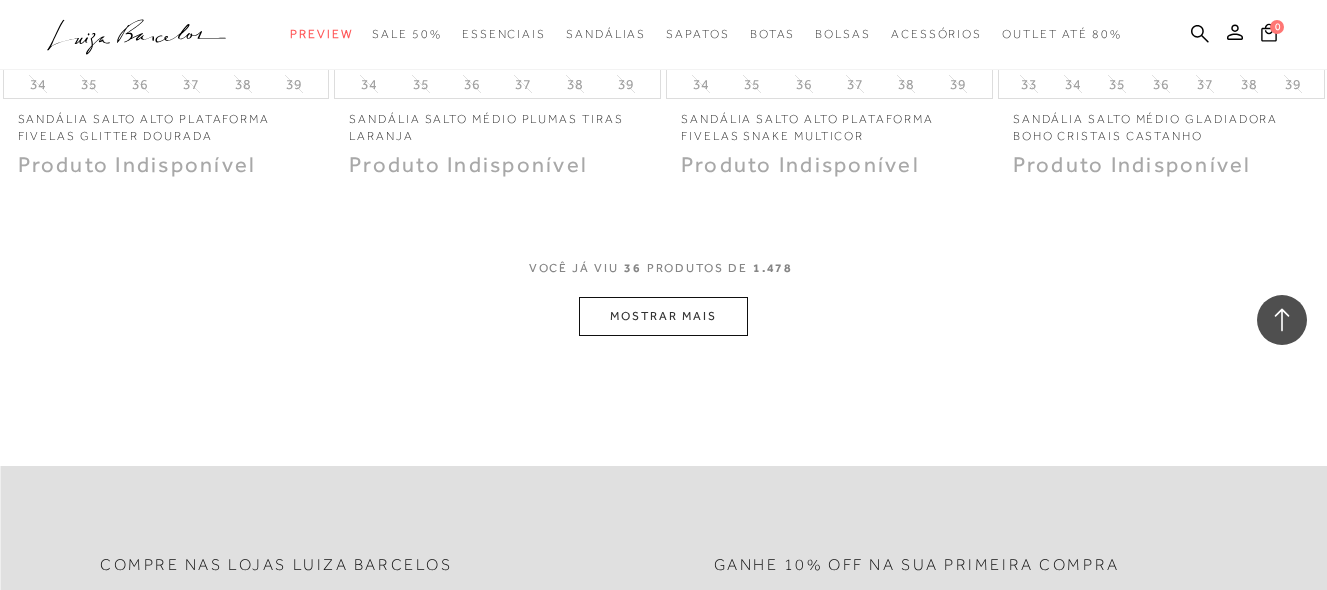 click on "MOSTRAR MAIS" at bounding box center (663, 316) 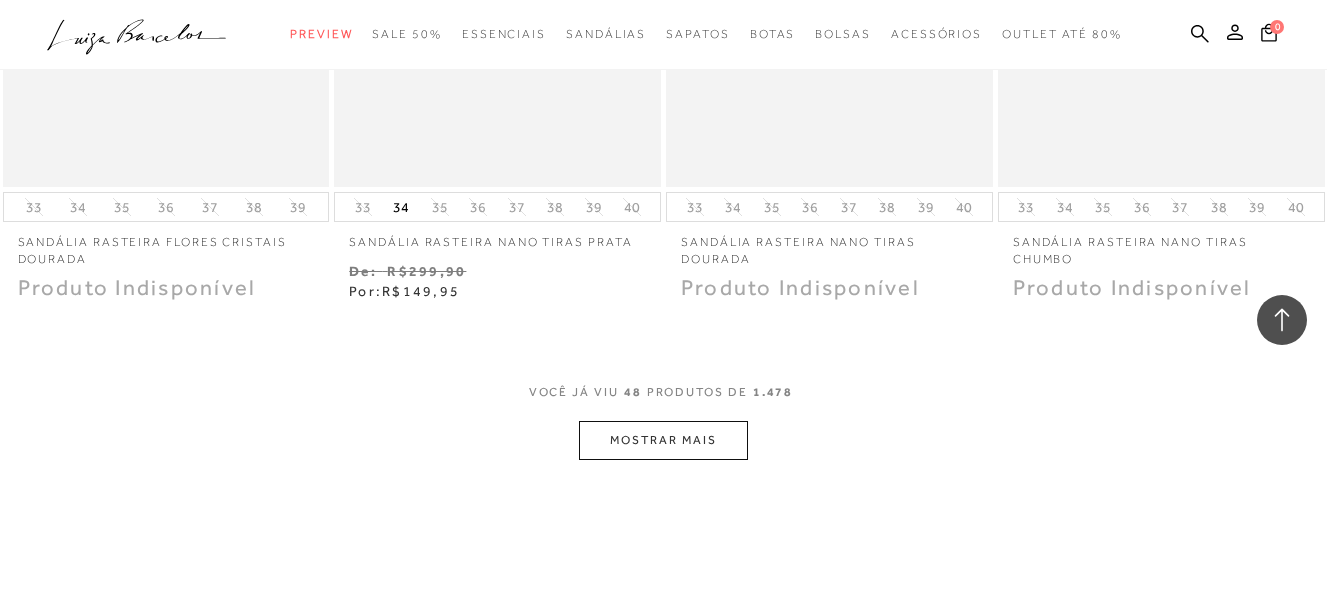 scroll, scrollTop: 7700, scrollLeft: 0, axis: vertical 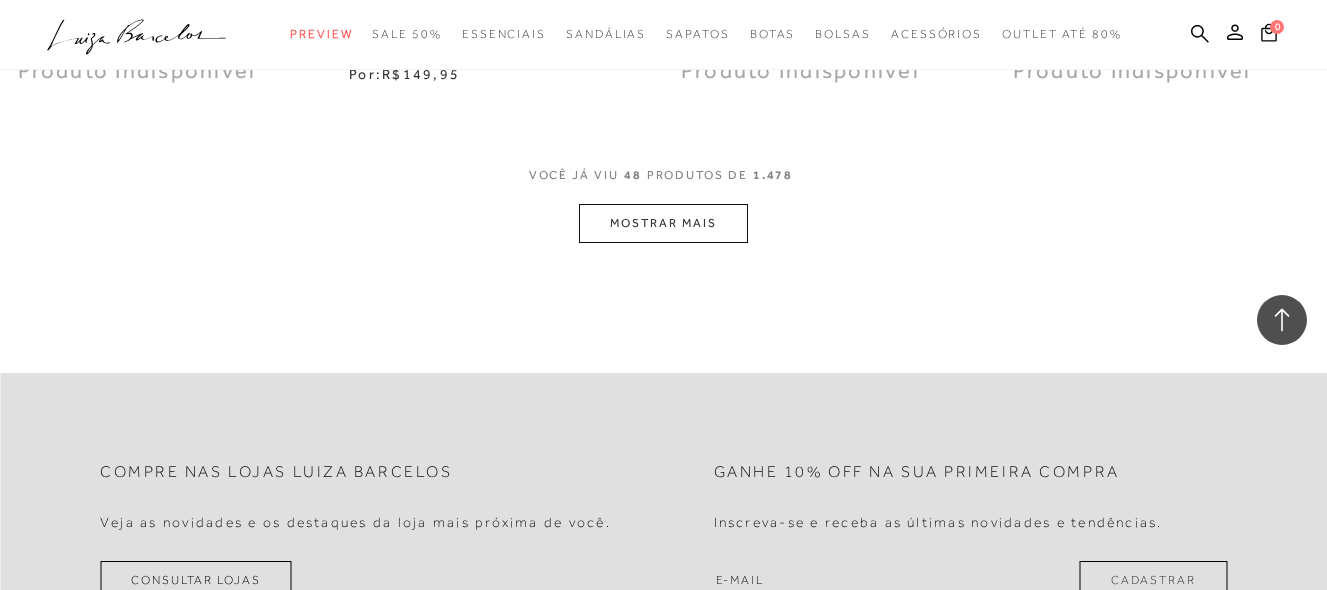 click on "MOSTRAR MAIS" at bounding box center [663, 223] 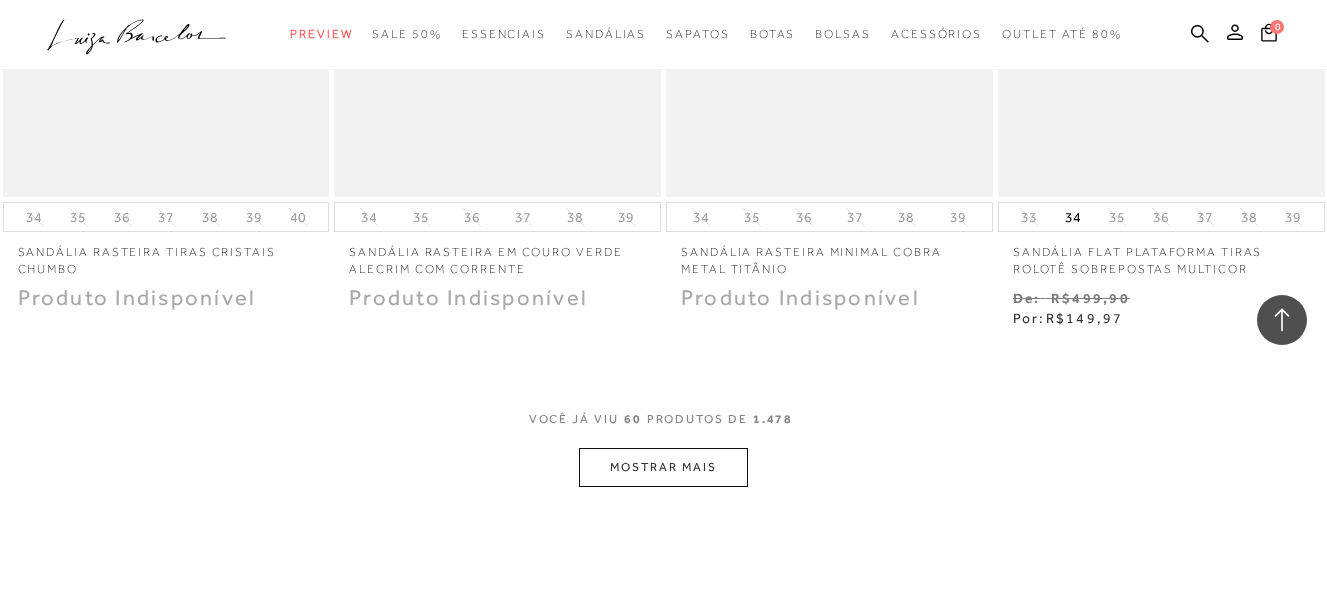 scroll, scrollTop: 9600, scrollLeft: 0, axis: vertical 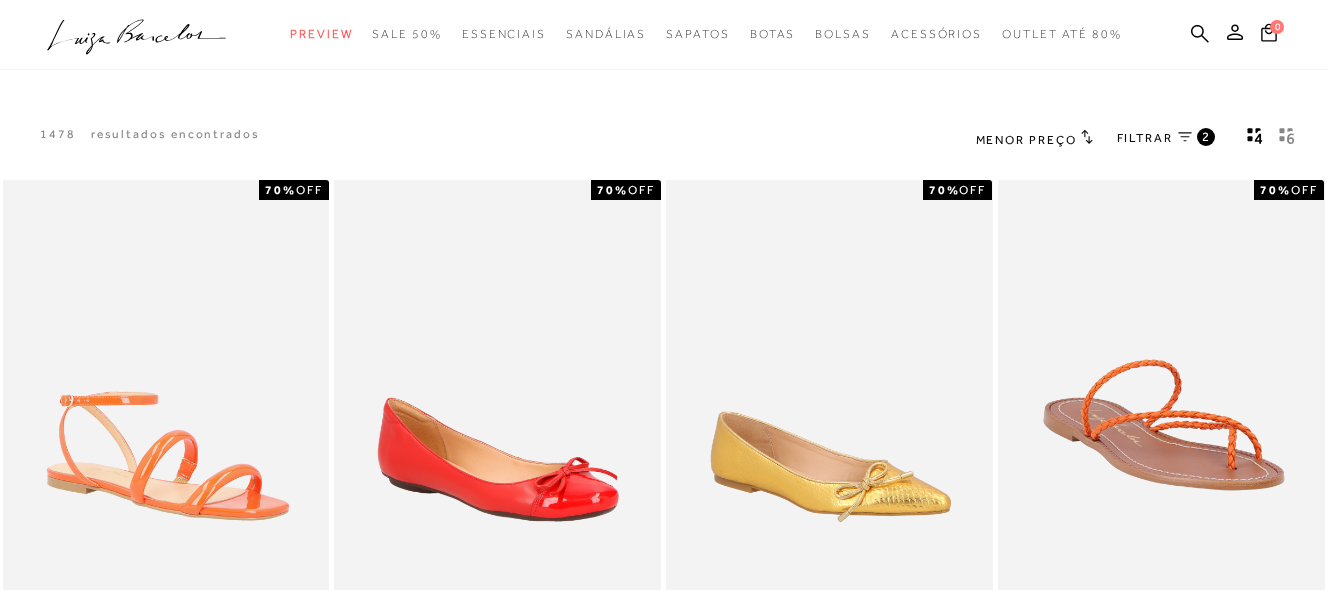 click 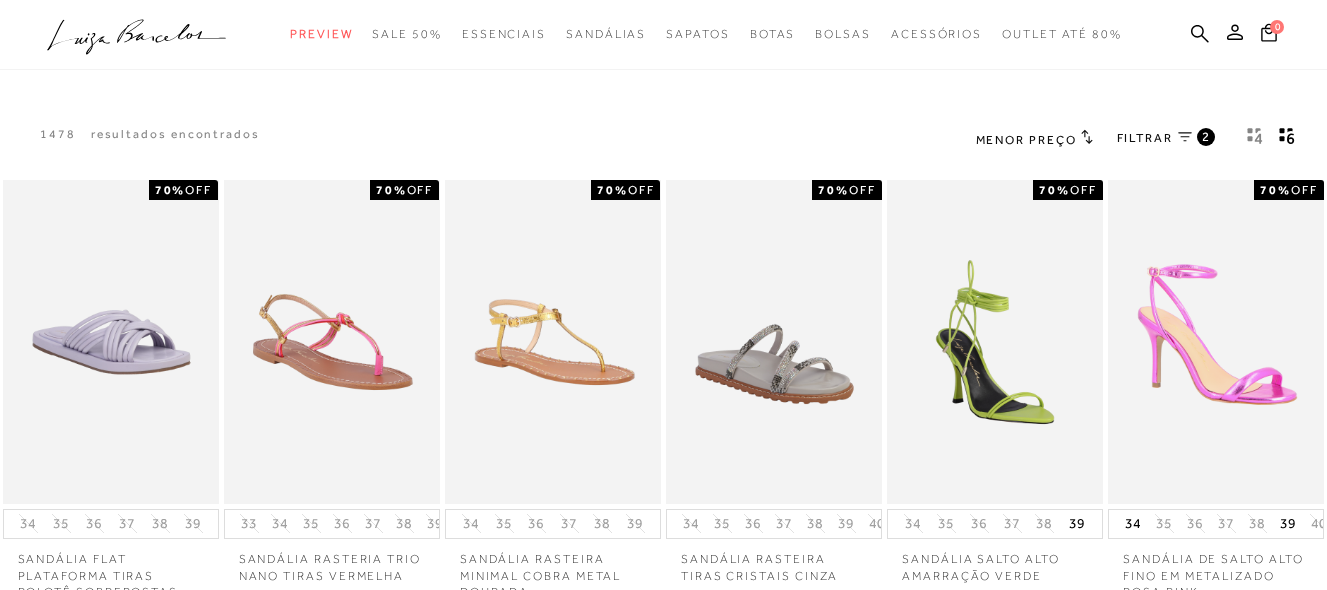 click on "Menor Preço" at bounding box center (1026, 140) 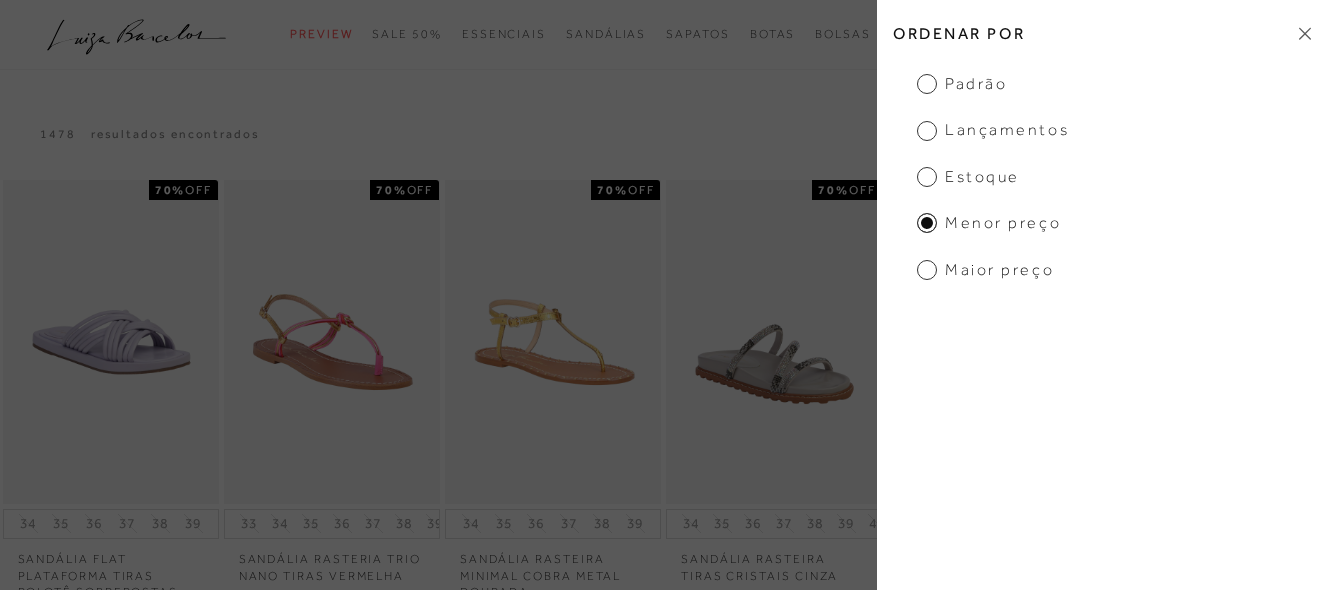 click on "Estoque" at bounding box center (968, 177) 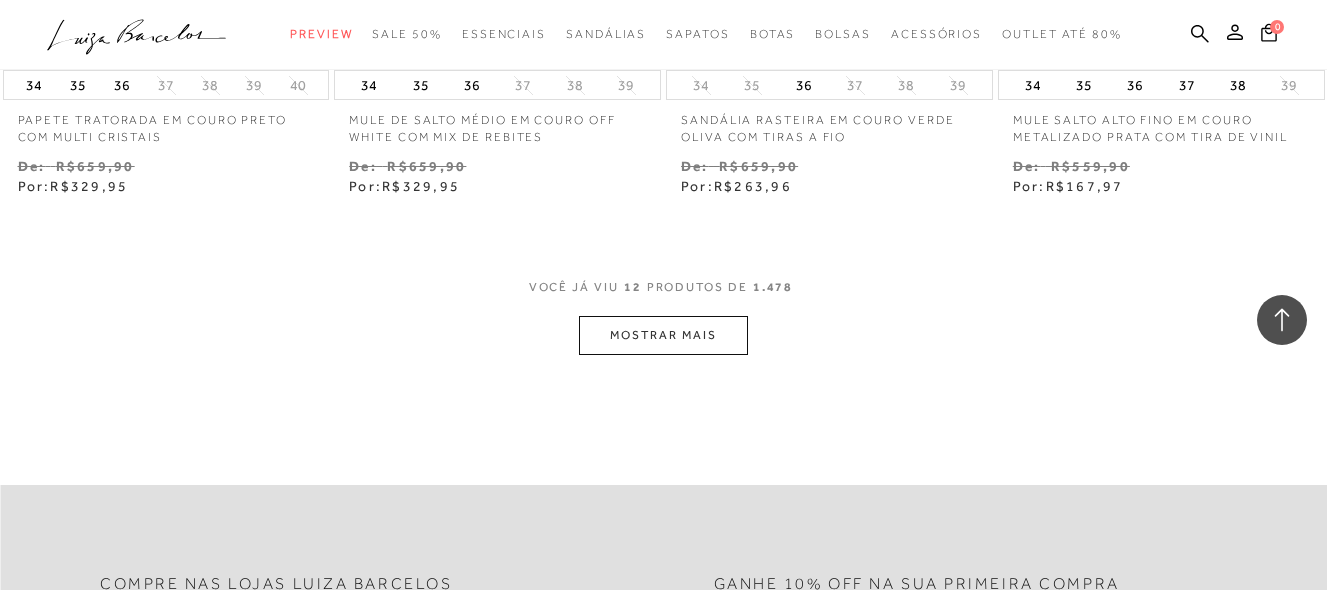 scroll, scrollTop: 1900, scrollLeft: 0, axis: vertical 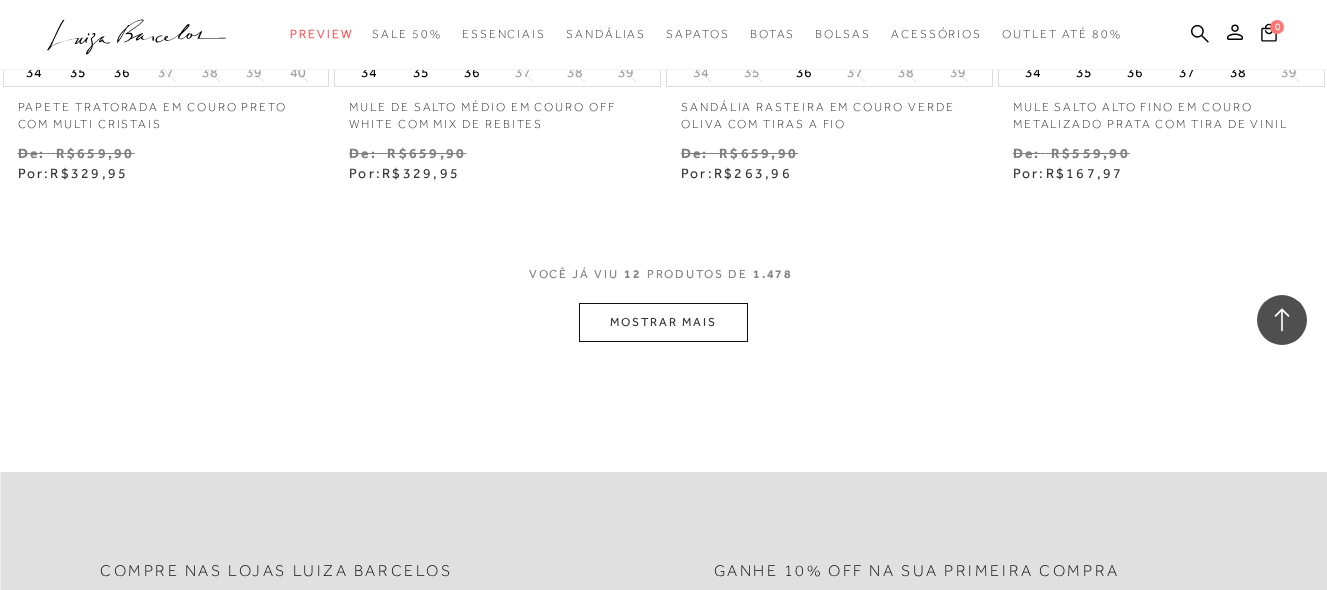 click on "MOSTRAR MAIS" at bounding box center (663, 322) 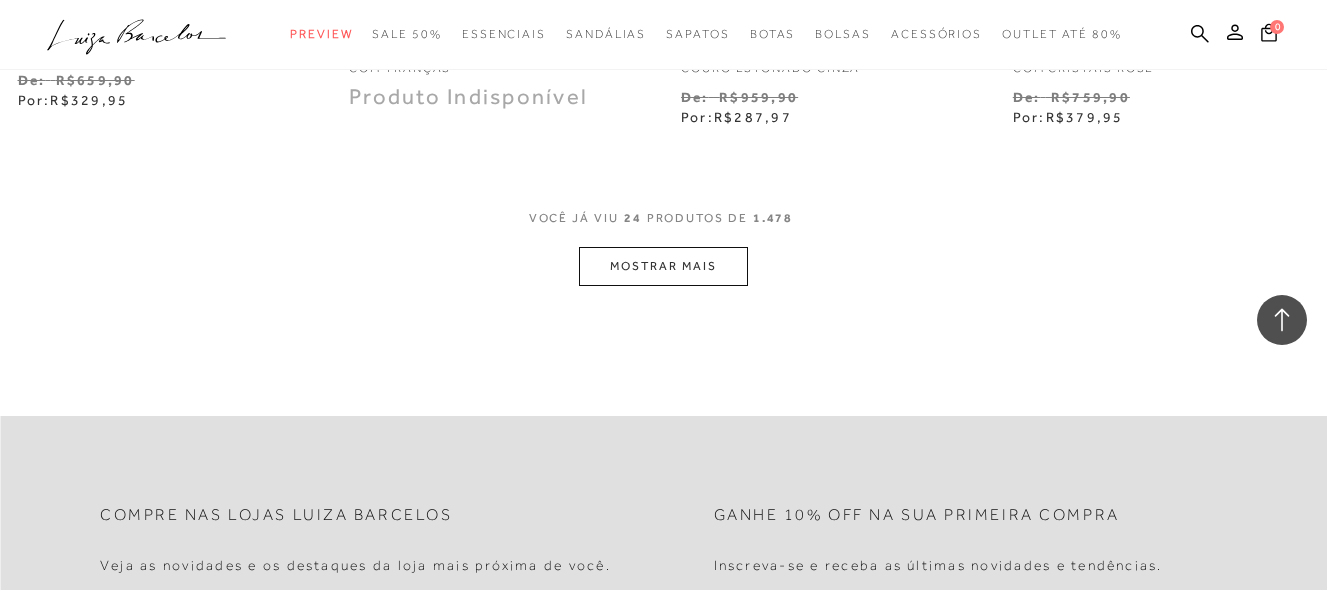 scroll, scrollTop: 3900, scrollLeft: 0, axis: vertical 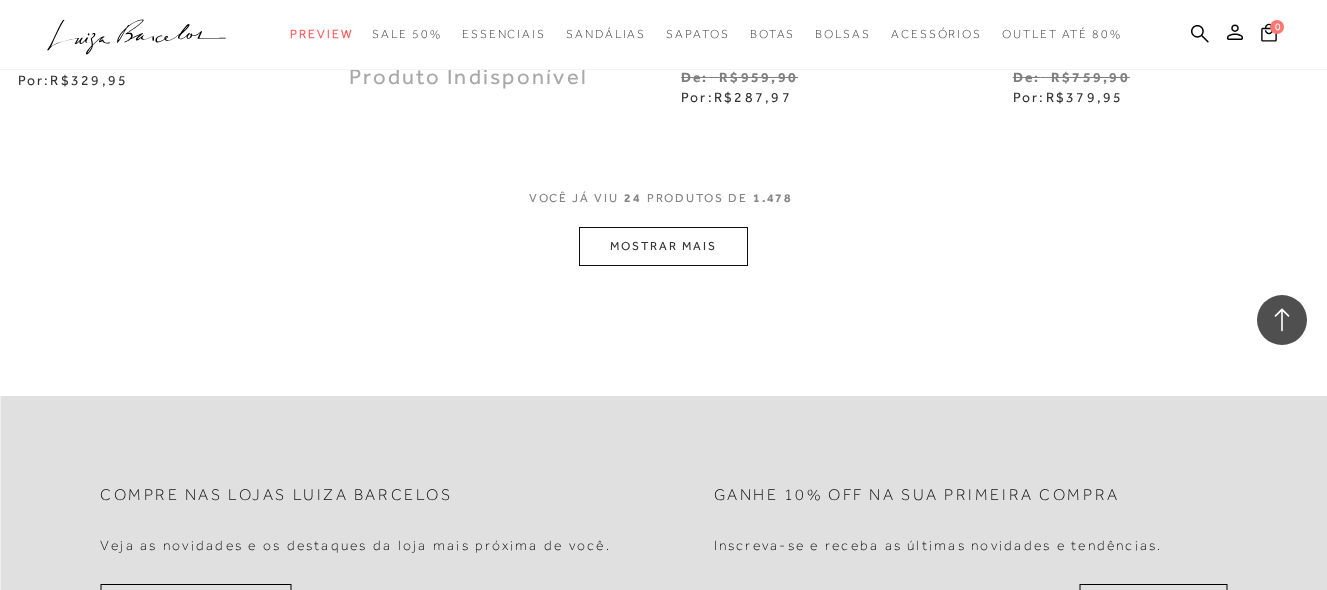 click on "MOSTRAR MAIS" at bounding box center [663, 246] 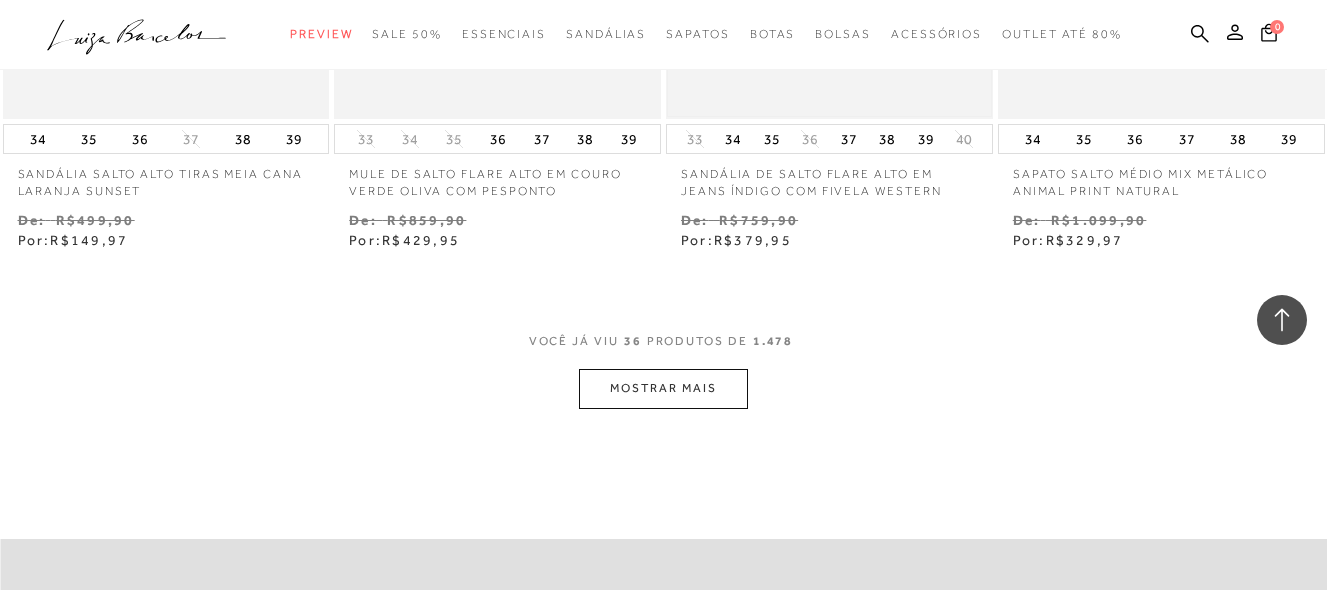 scroll, scrollTop: 5700, scrollLeft: 0, axis: vertical 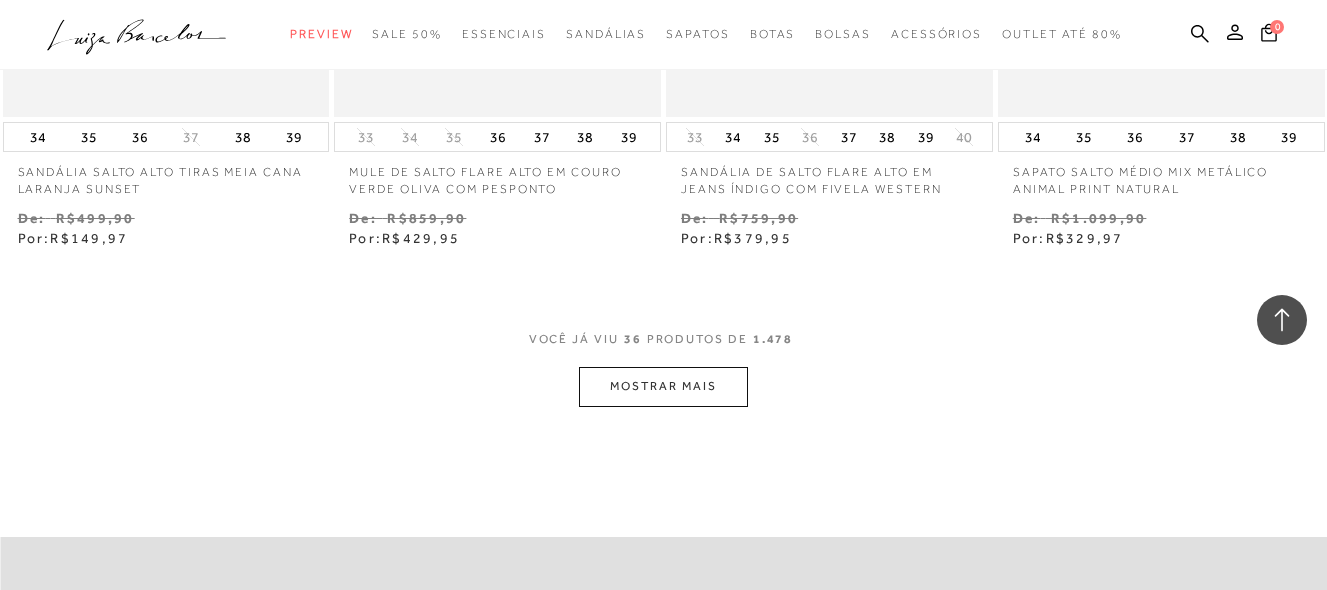 click on "MOSTRAR MAIS" at bounding box center (663, 386) 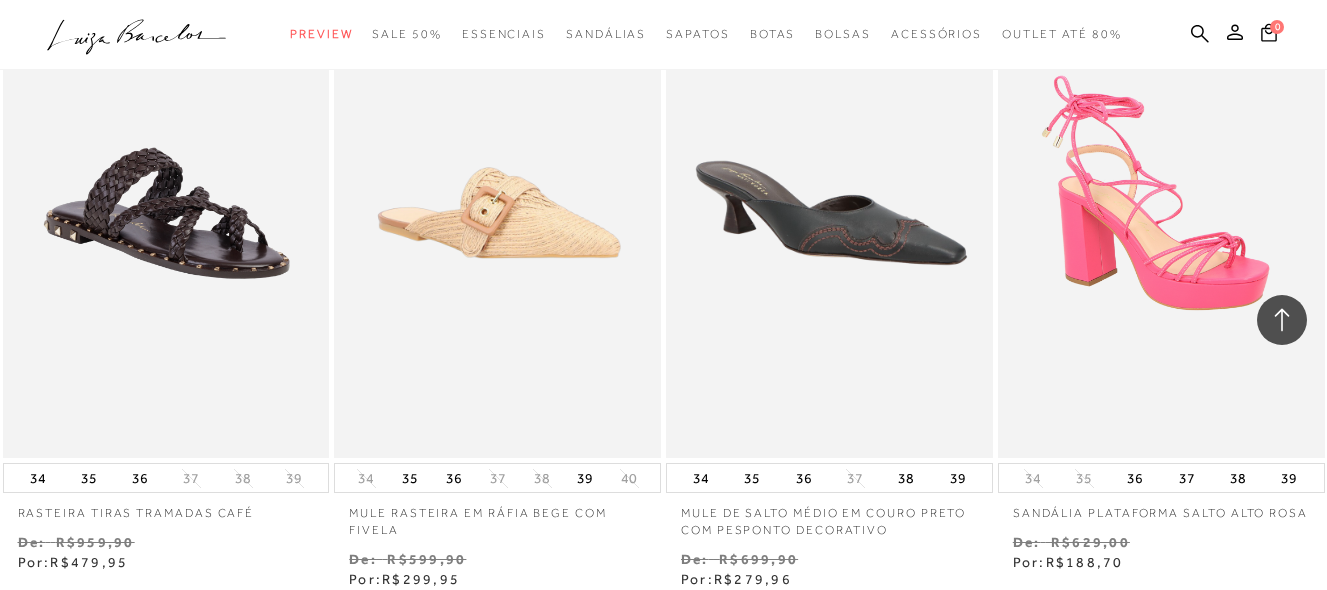 scroll, scrollTop: 6100, scrollLeft: 0, axis: vertical 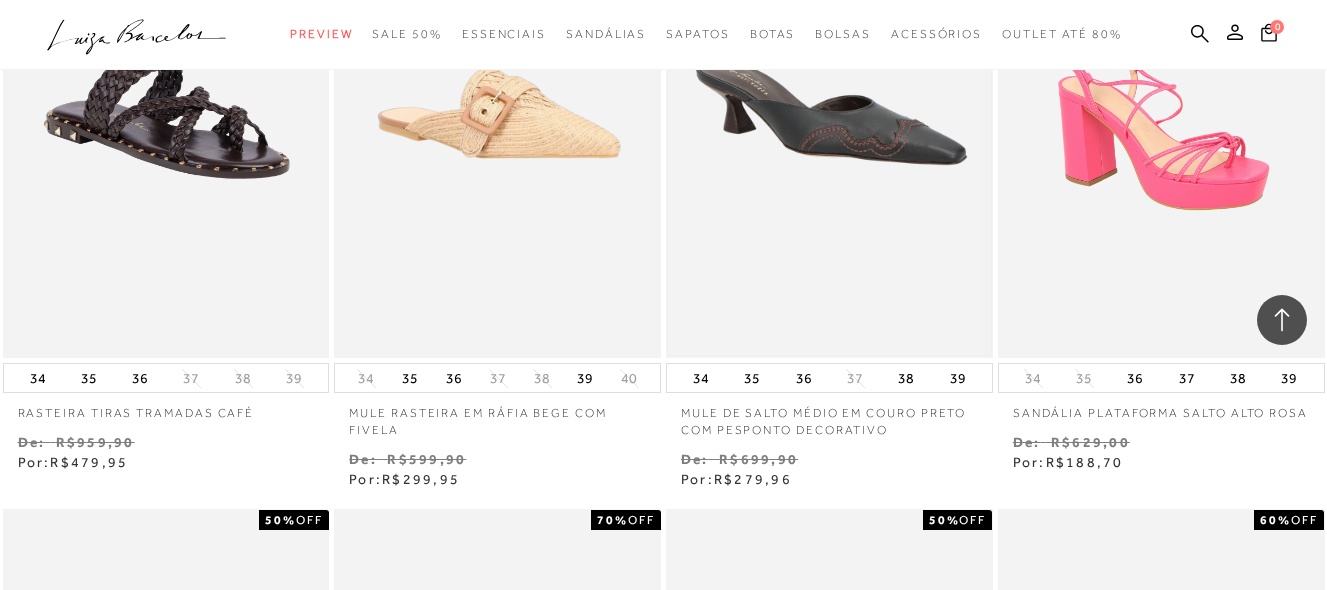 click at bounding box center (829, 113) 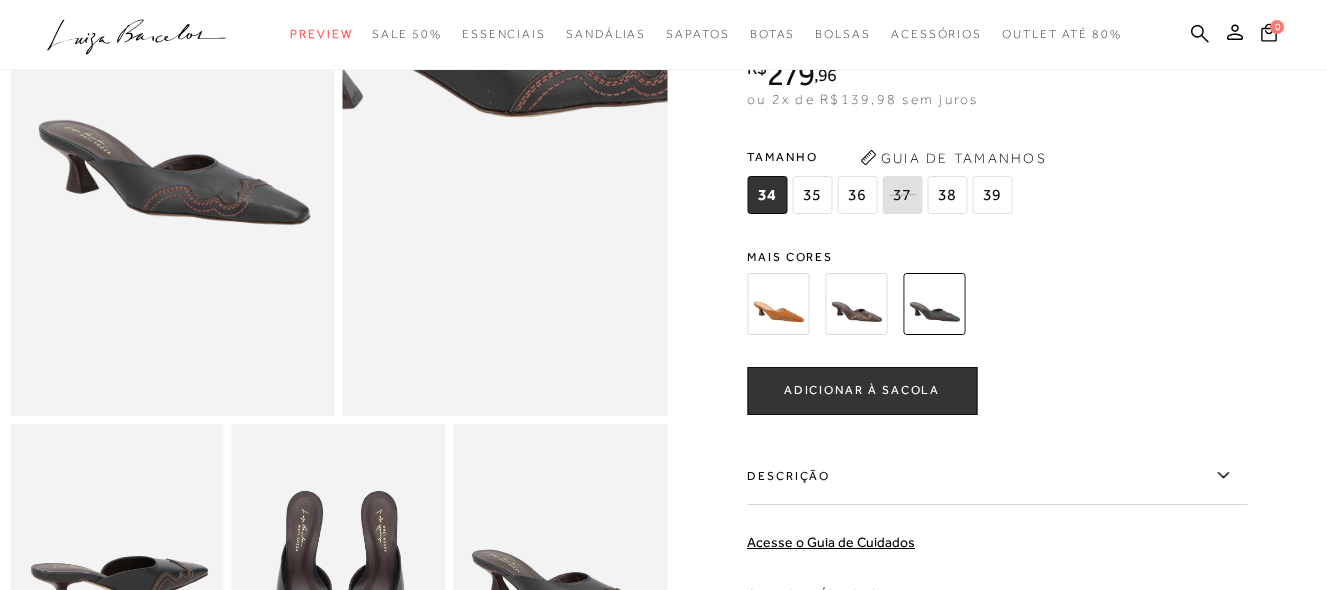 scroll, scrollTop: 500, scrollLeft: 0, axis: vertical 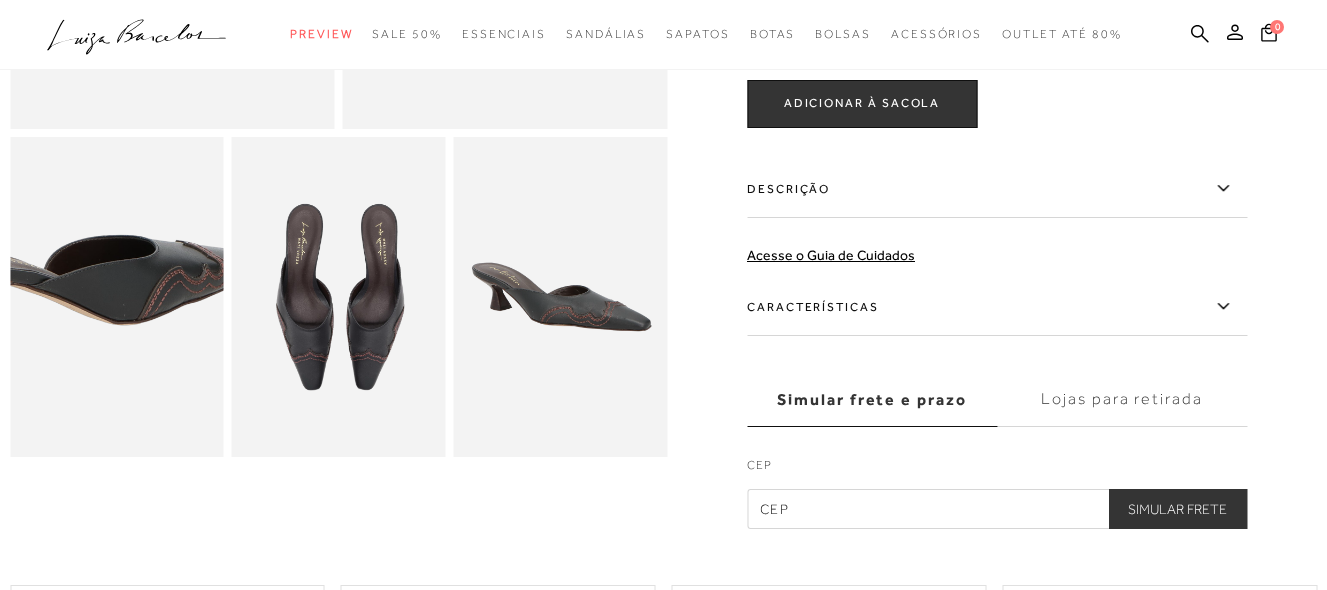 click at bounding box center [76, 290] 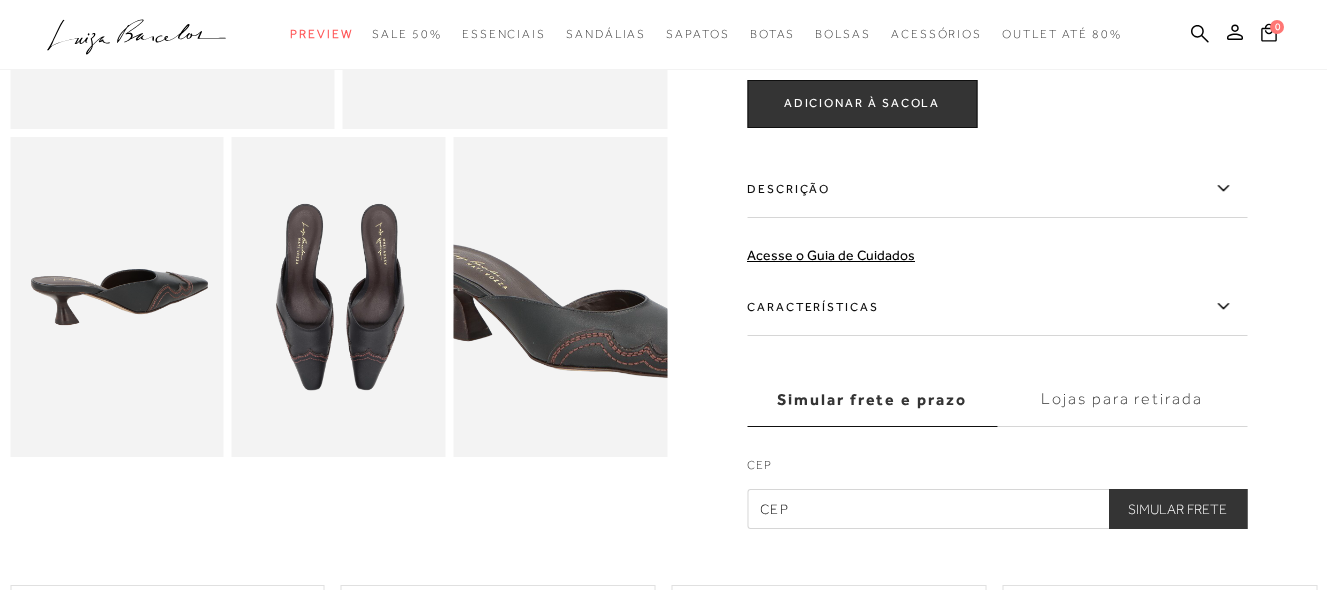 click at bounding box center [588, 312] 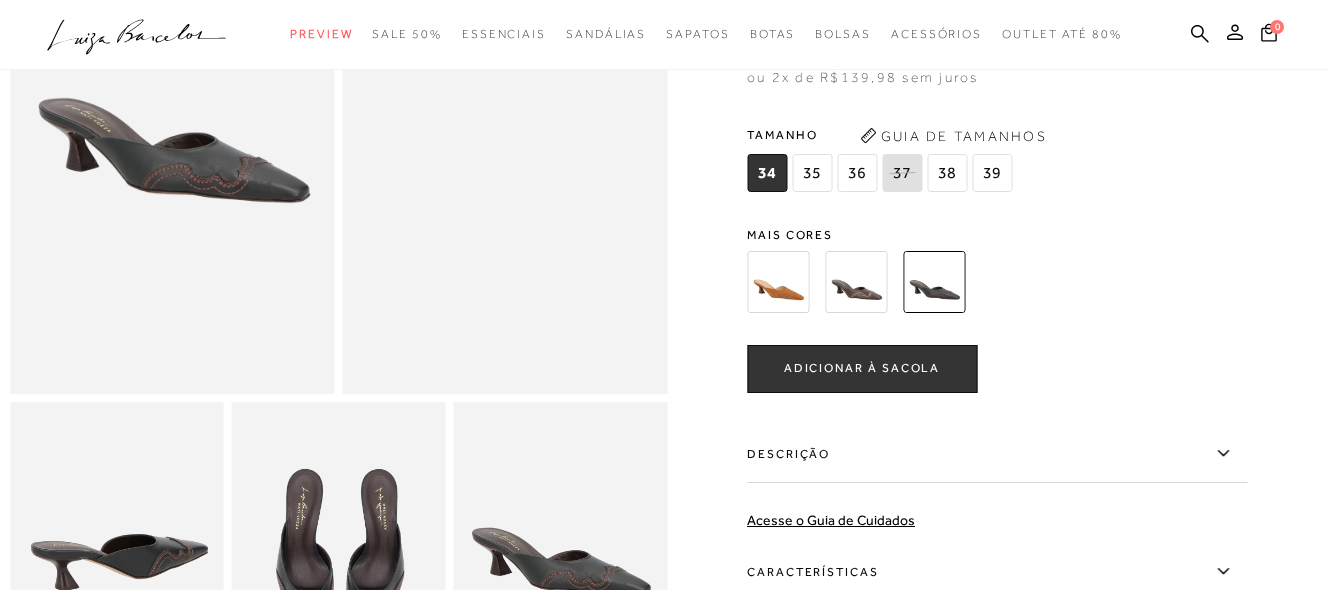 scroll, scrollTop: 200, scrollLeft: 0, axis: vertical 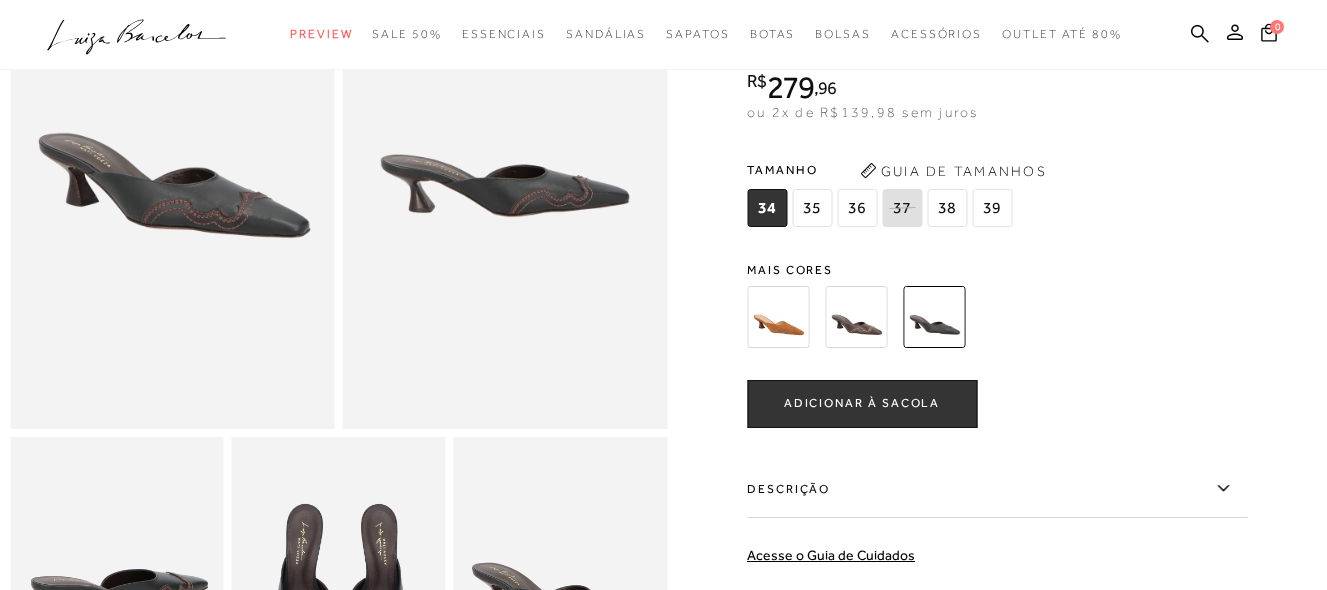 click at bounding box center (778, 317) 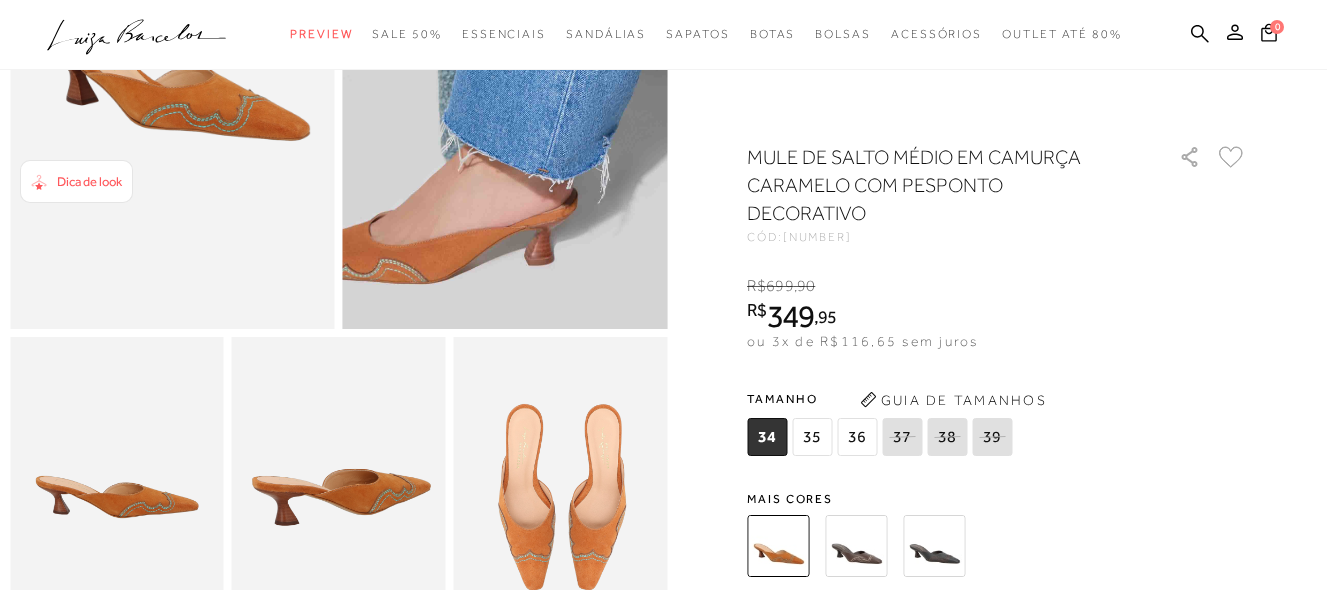 scroll, scrollTop: 0, scrollLeft: 0, axis: both 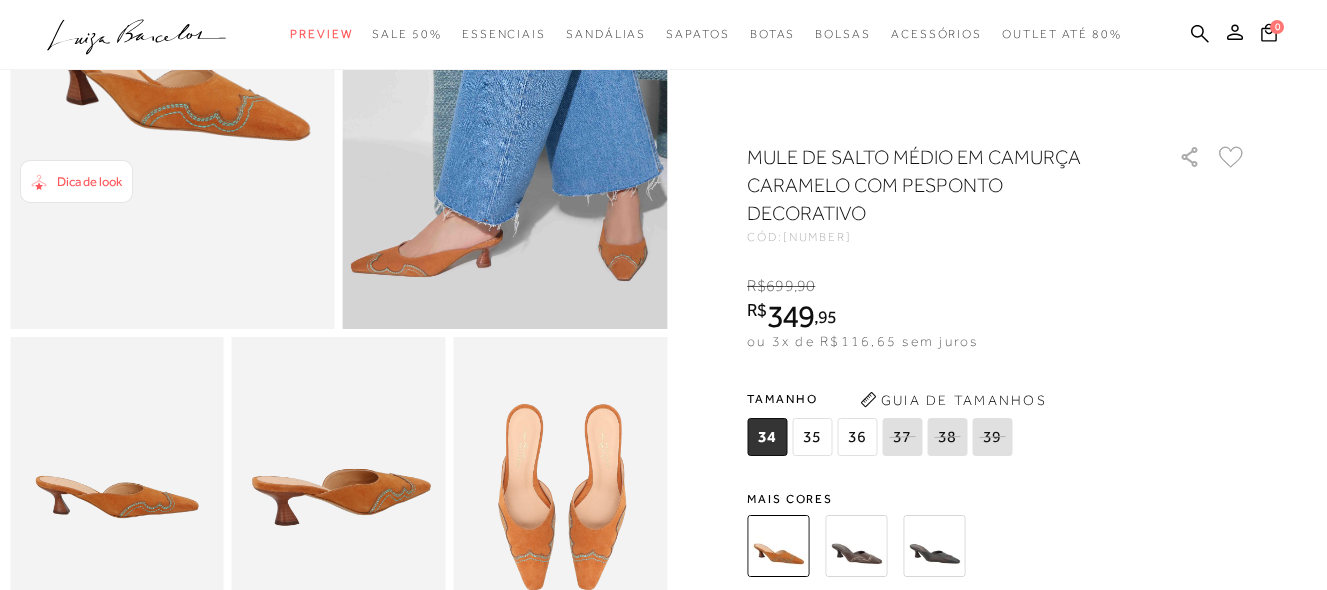 click at bounding box center (856, 546) 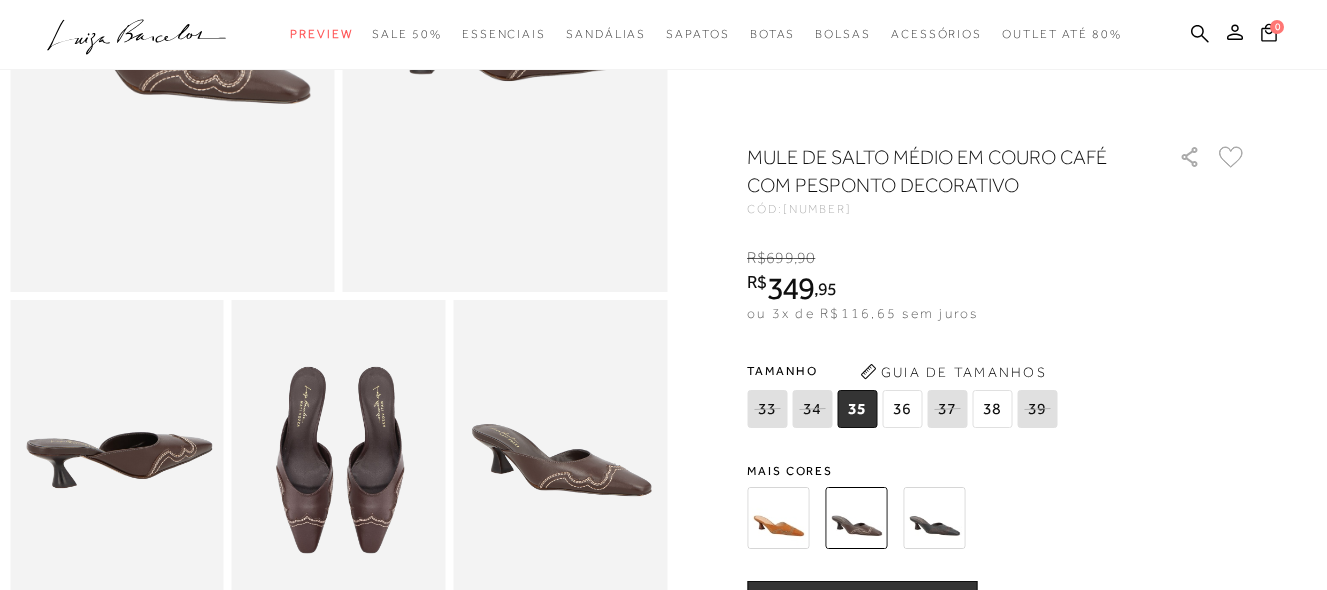 scroll, scrollTop: 500, scrollLeft: 0, axis: vertical 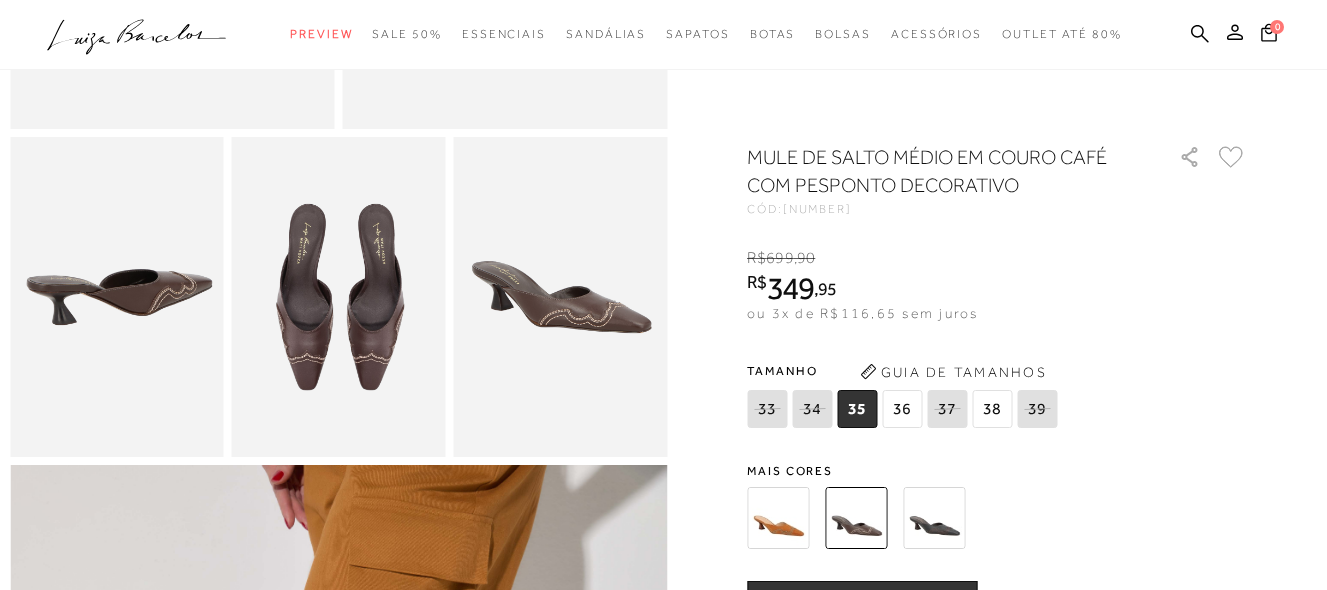click at bounding box center (934, 518) 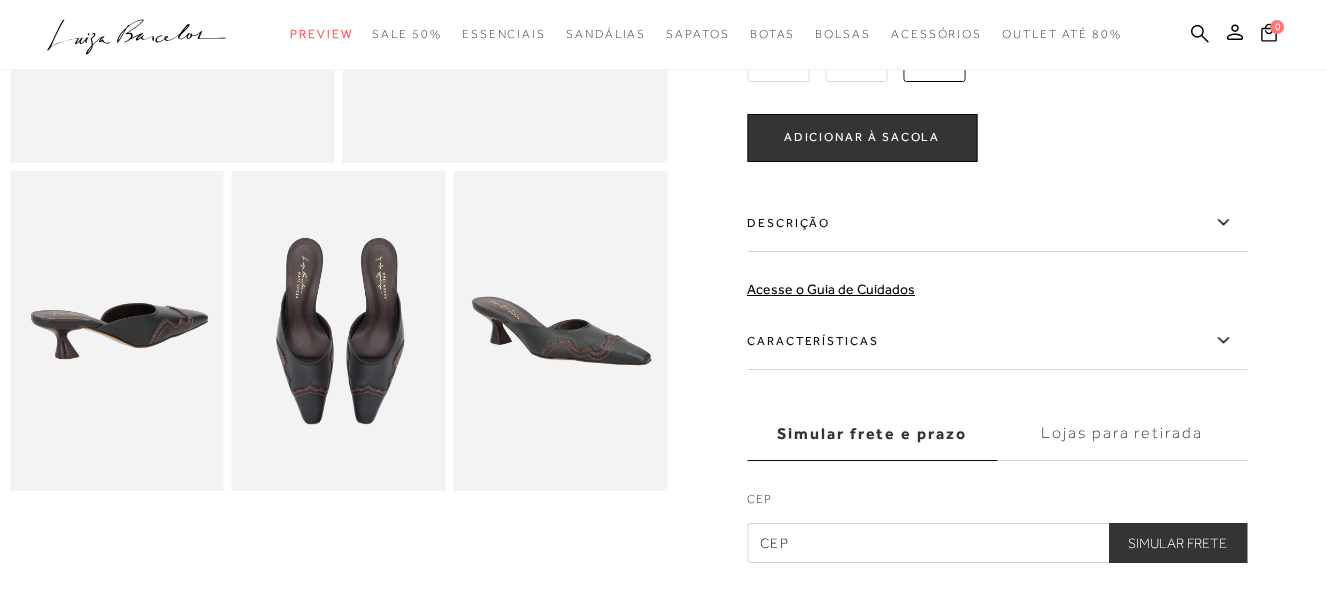 scroll, scrollTop: 200, scrollLeft: 0, axis: vertical 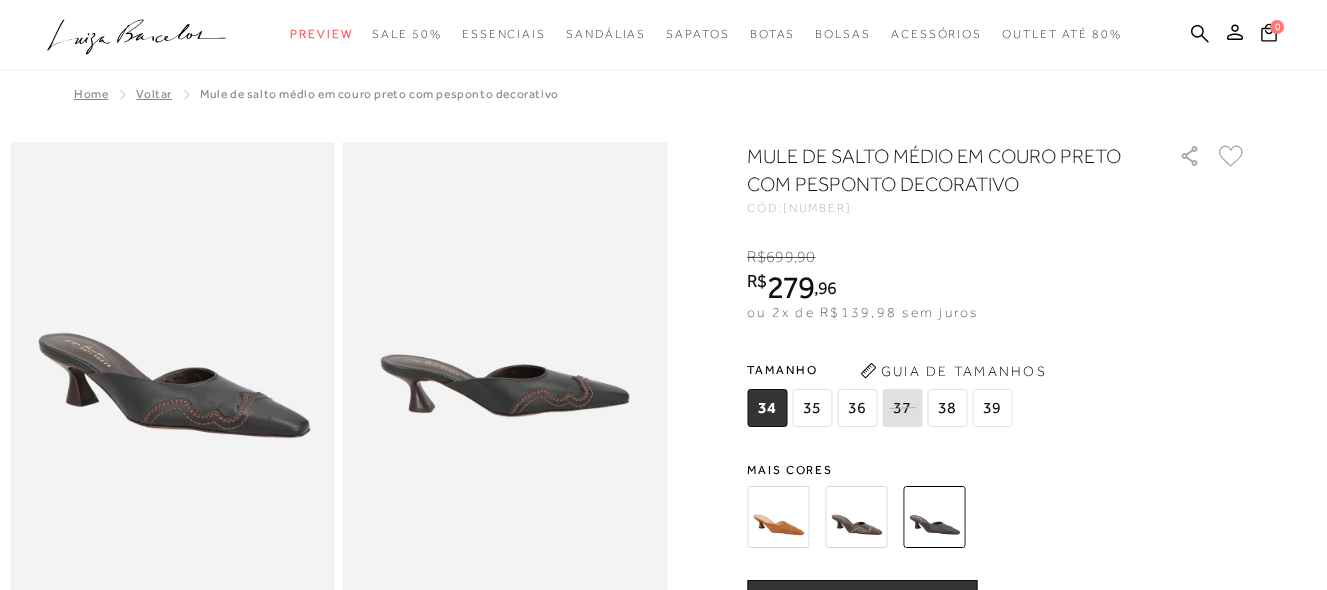 click 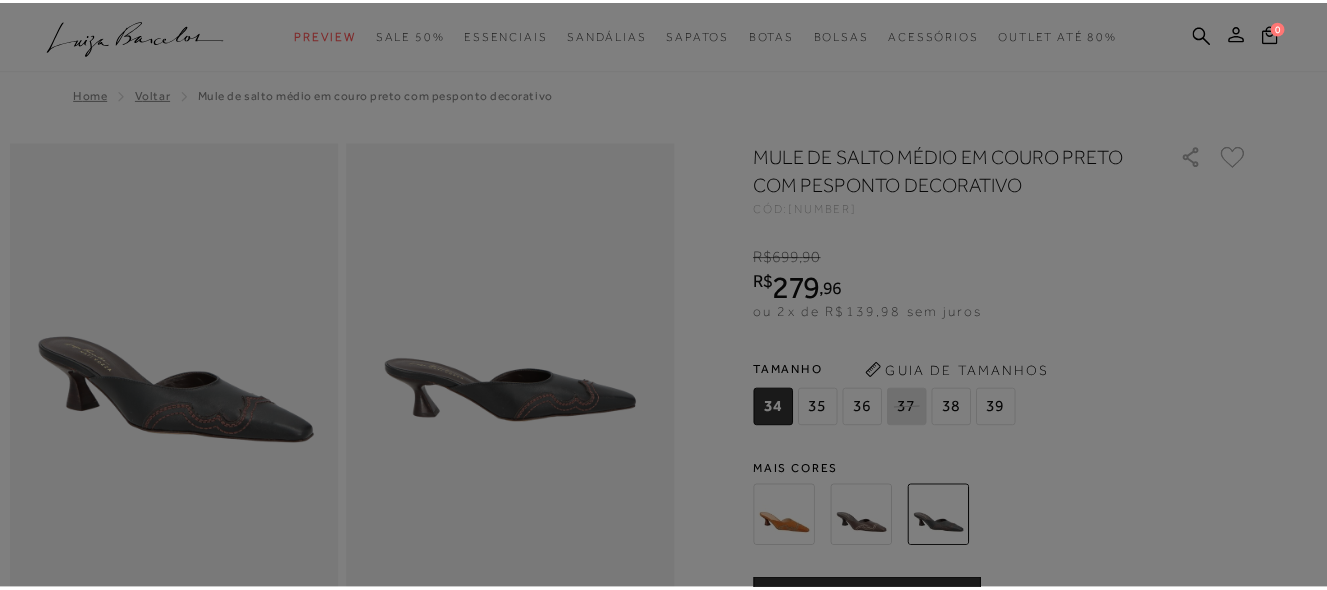 scroll, scrollTop: 0, scrollLeft: 0, axis: both 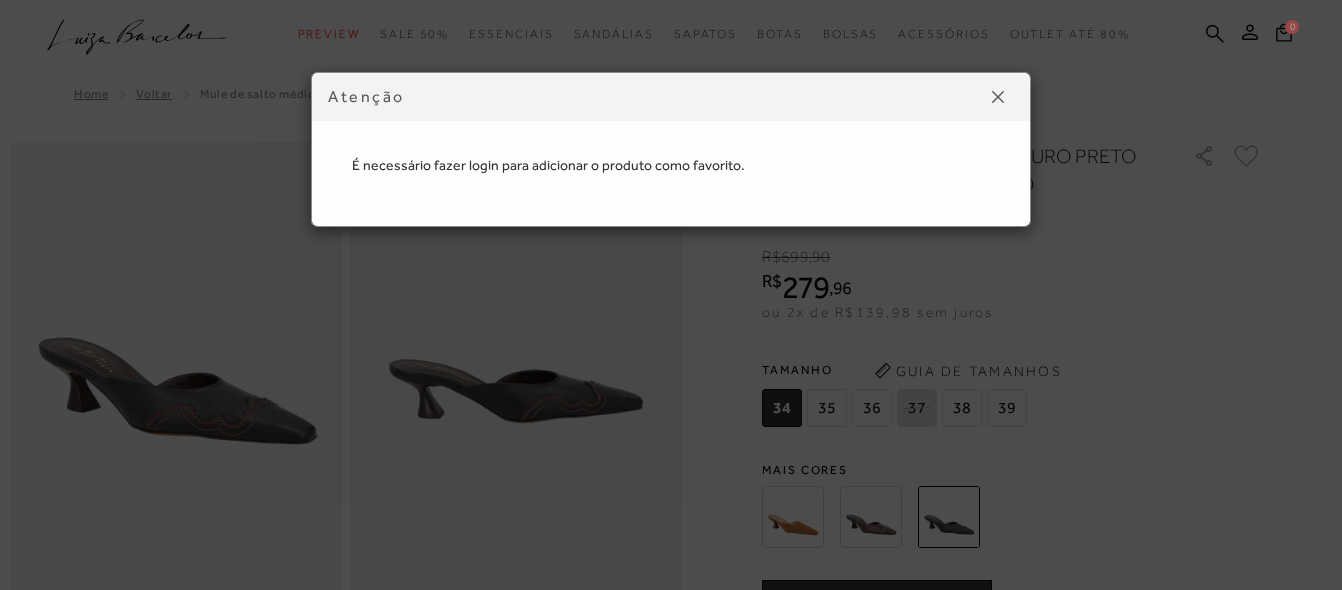 click at bounding box center (998, 97) 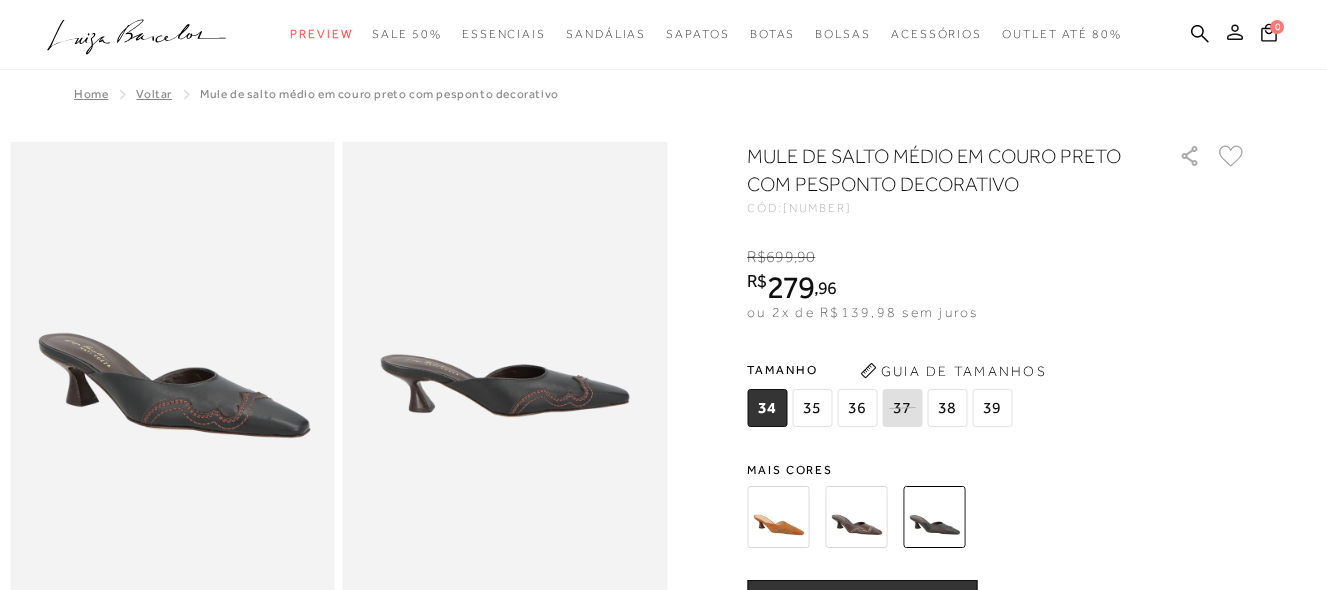 click 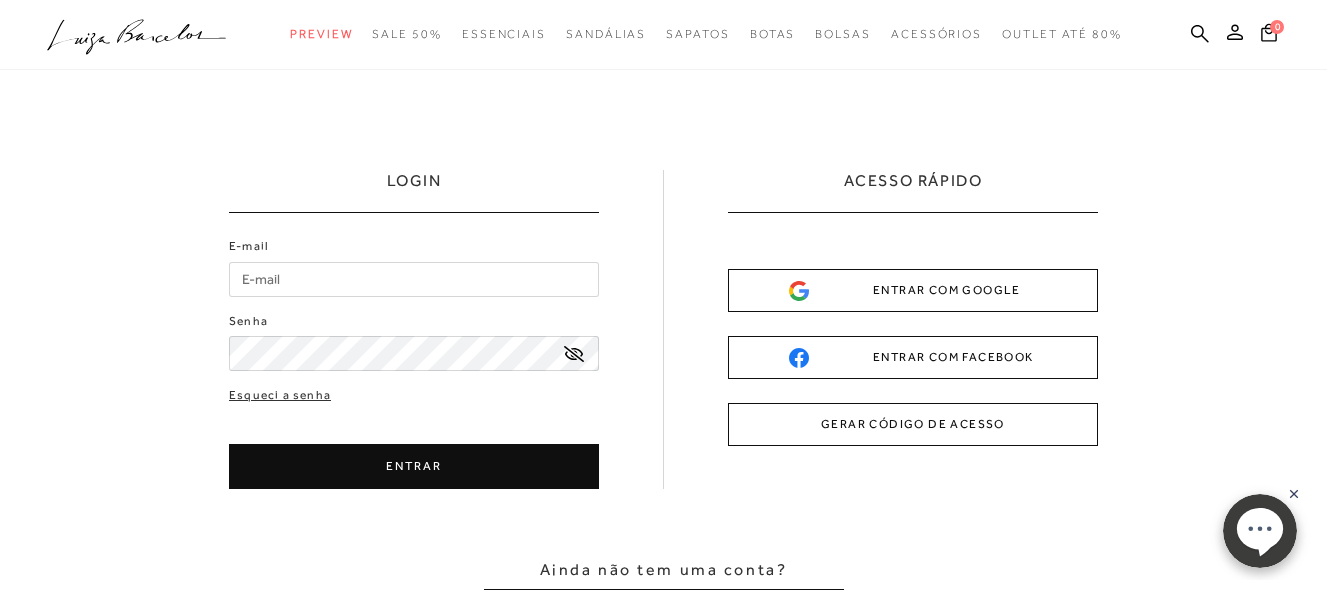 scroll, scrollTop: 0, scrollLeft: 0, axis: both 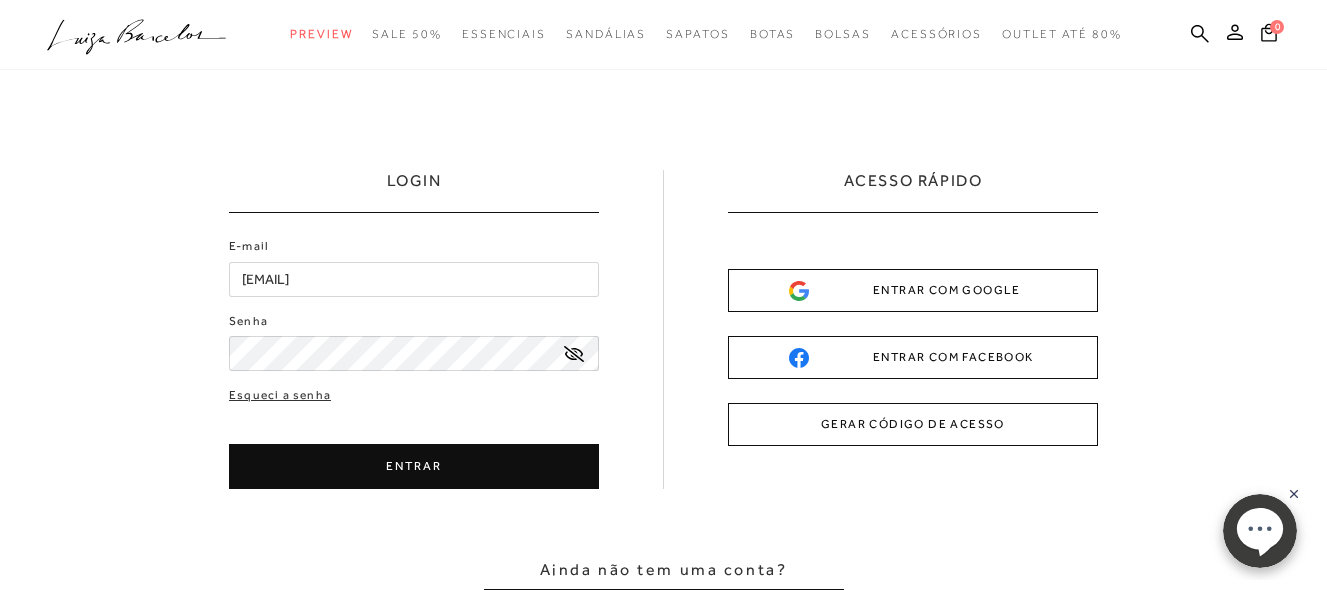 click 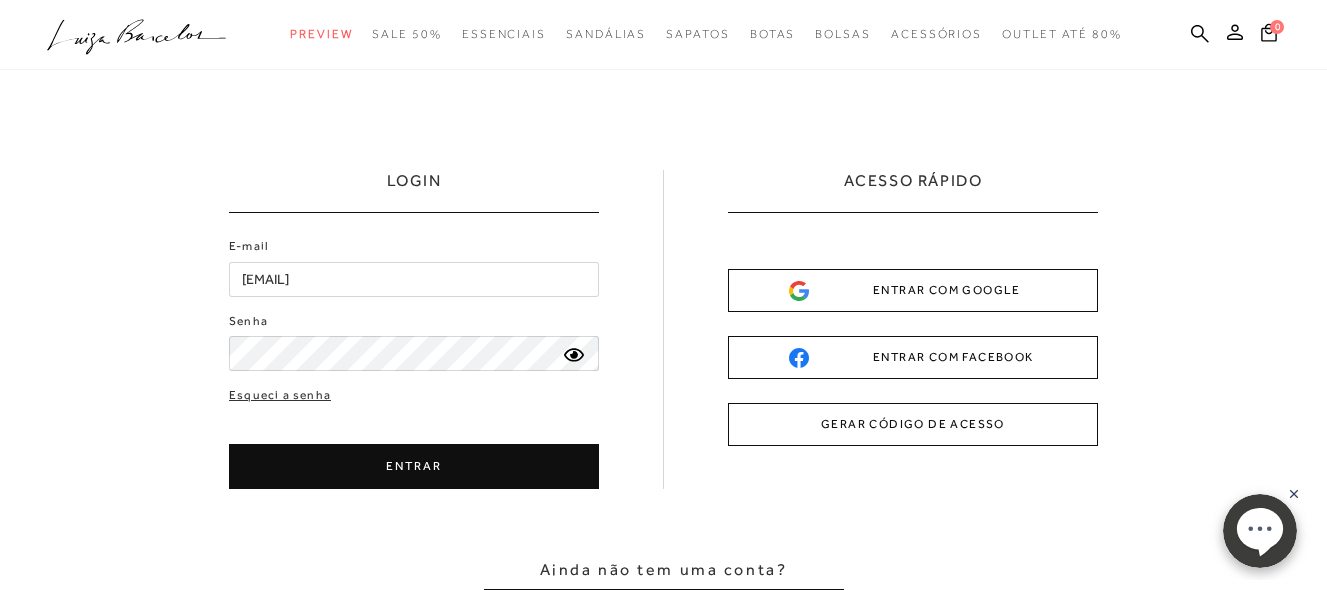 click on "ENTRAR" at bounding box center [414, 466] 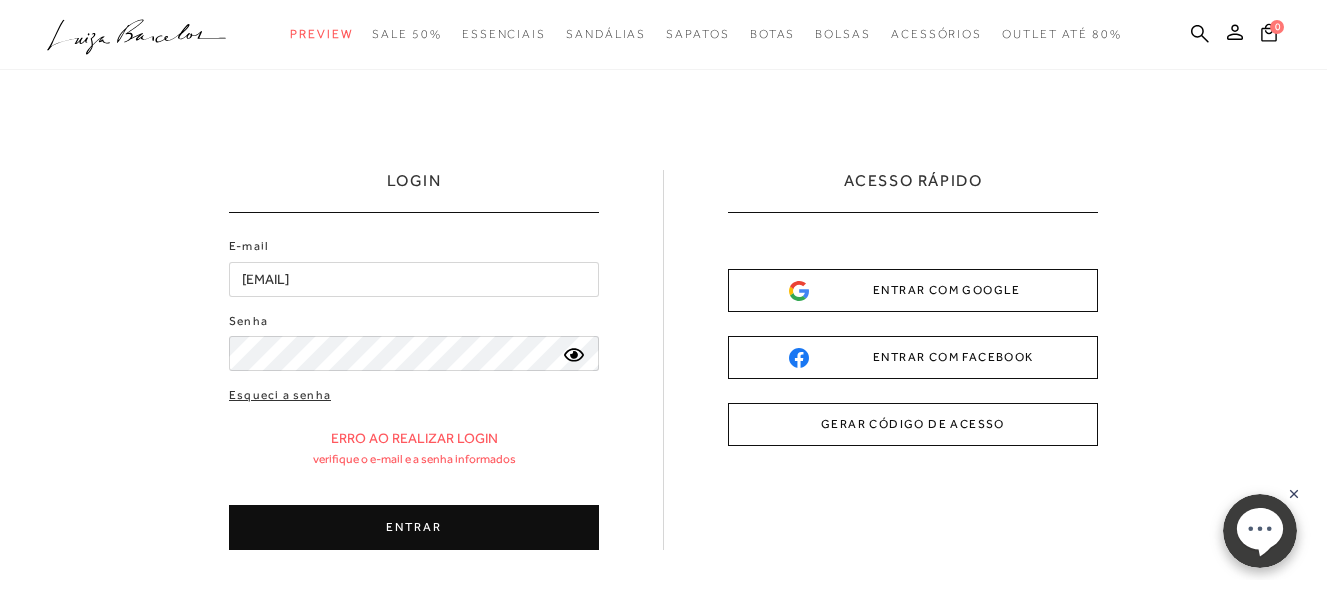 click on "ENTRAR" at bounding box center [414, 527] 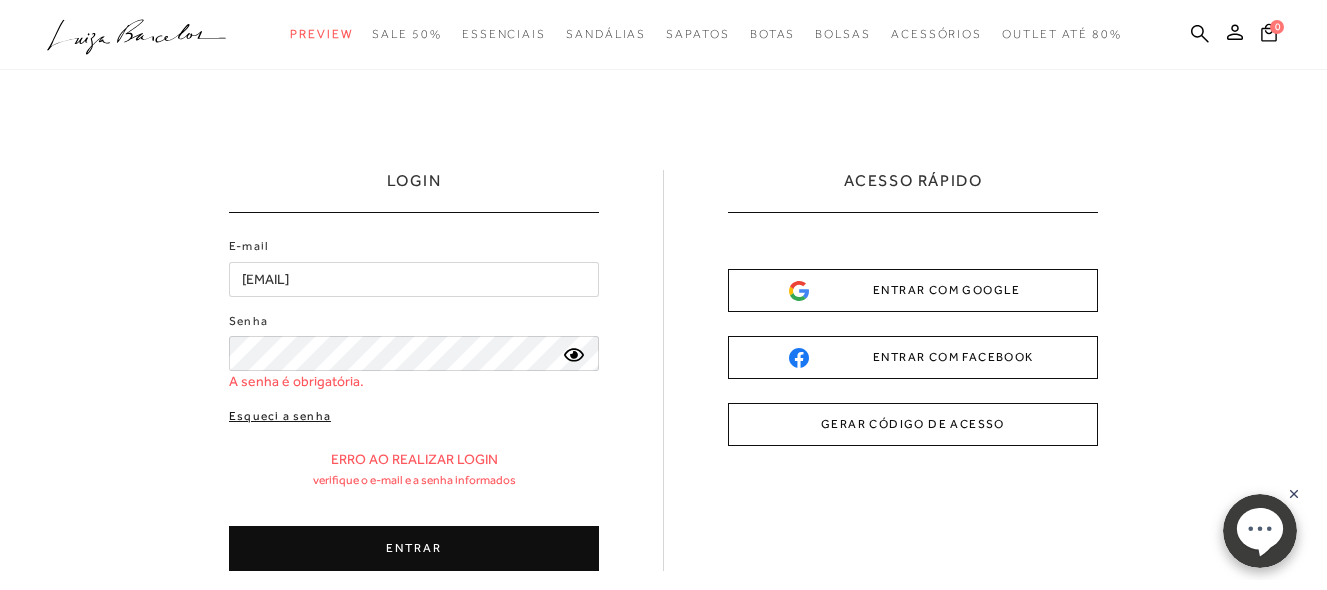 click on "E-mail
lmanegrao@hotmail.com
Senha
A senha é obrigatória.
Esqueci a senha
ENTRAR" at bounding box center [414, 404] 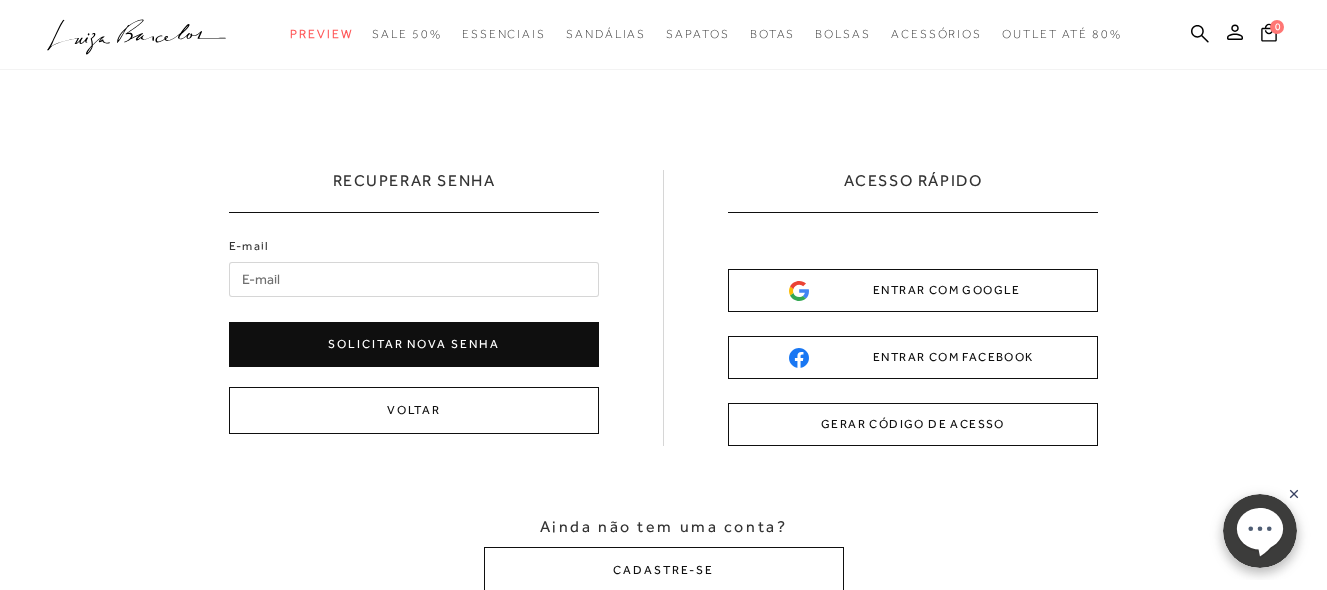 click on "E-mail" at bounding box center (414, 279) 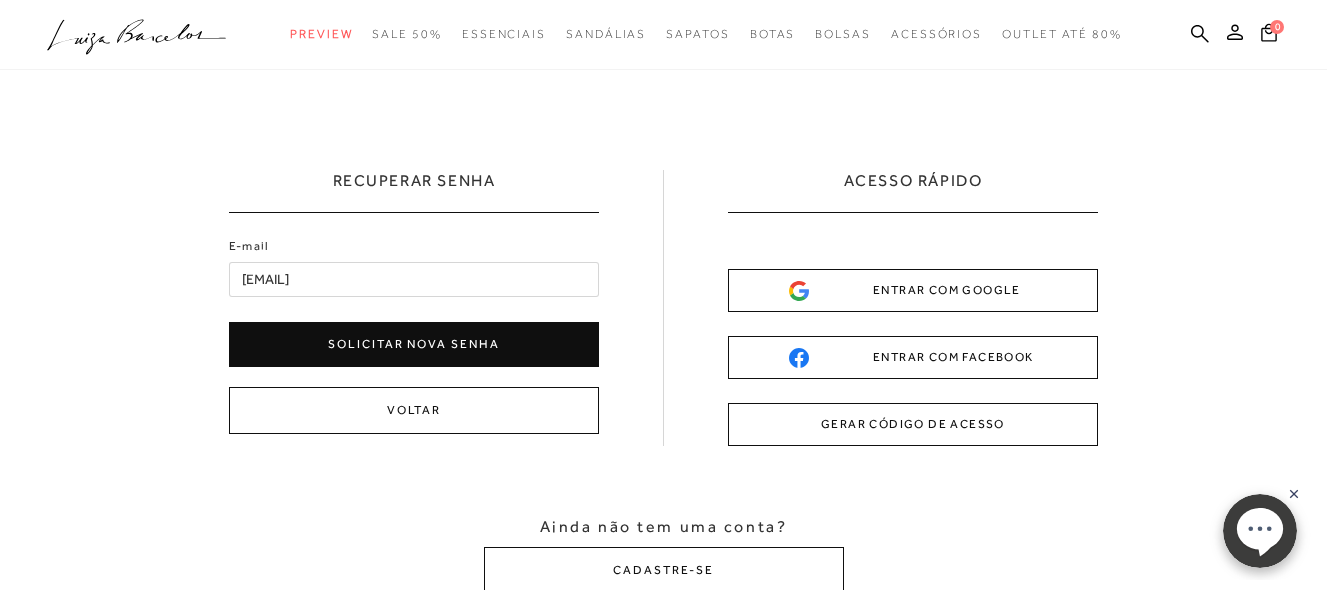 type on "[EMAIL]" 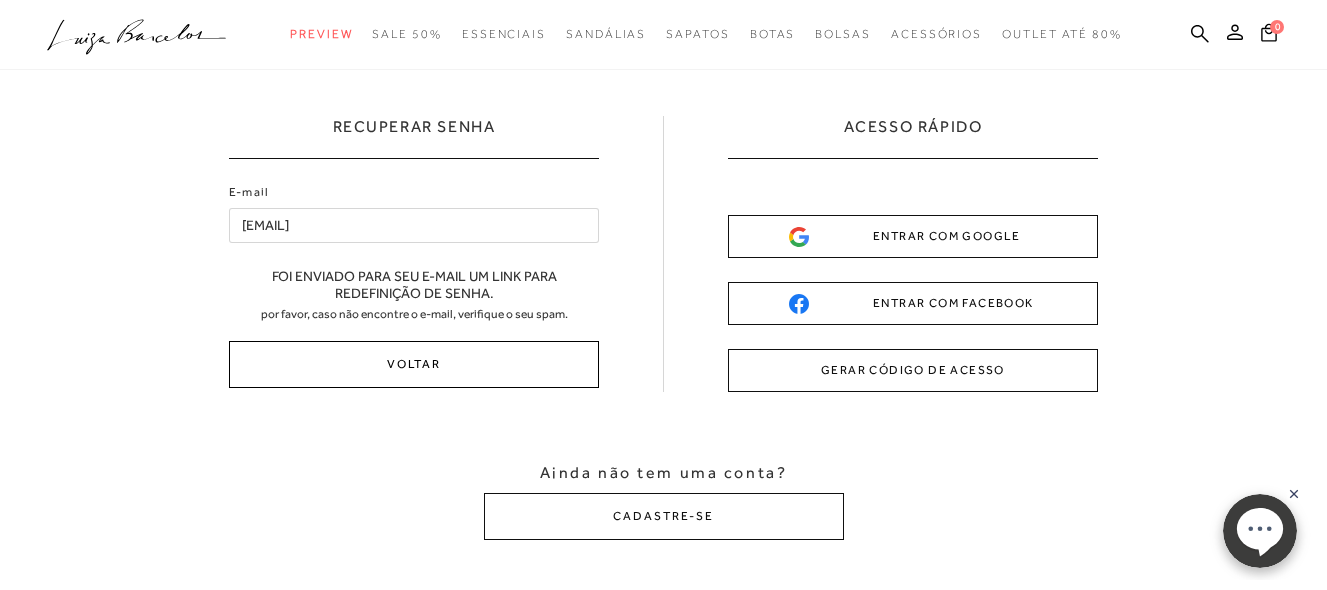 scroll, scrollTop: 0, scrollLeft: 0, axis: both 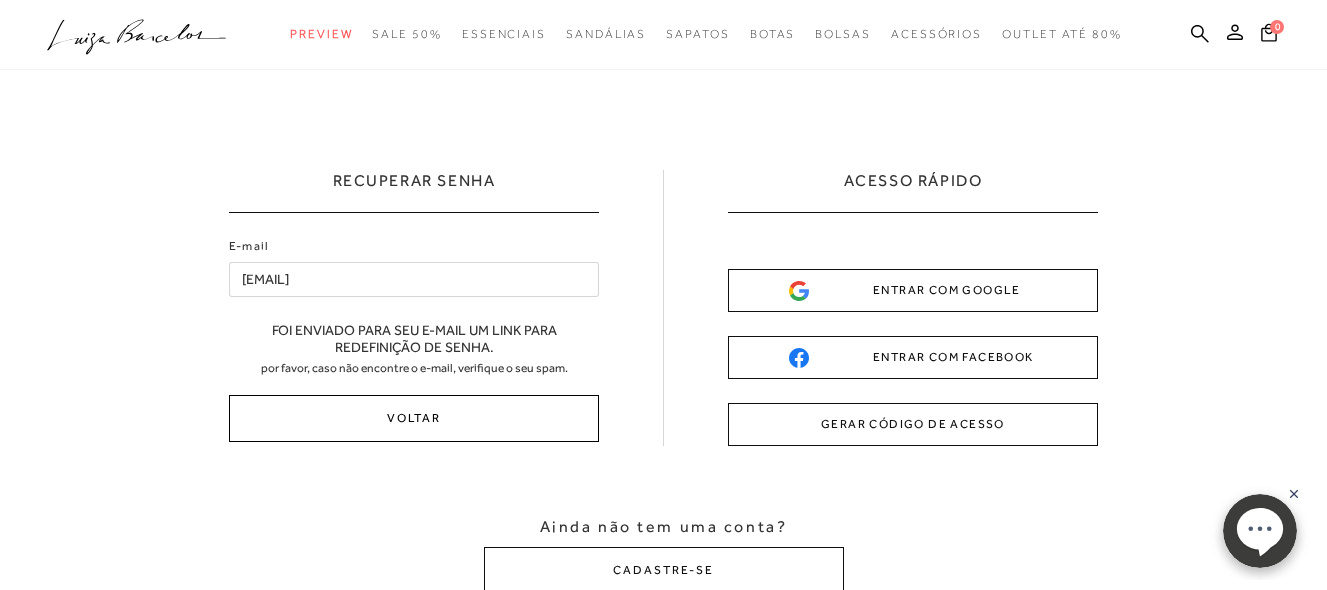 click on "Voltar" at bounding box center [414, 418] 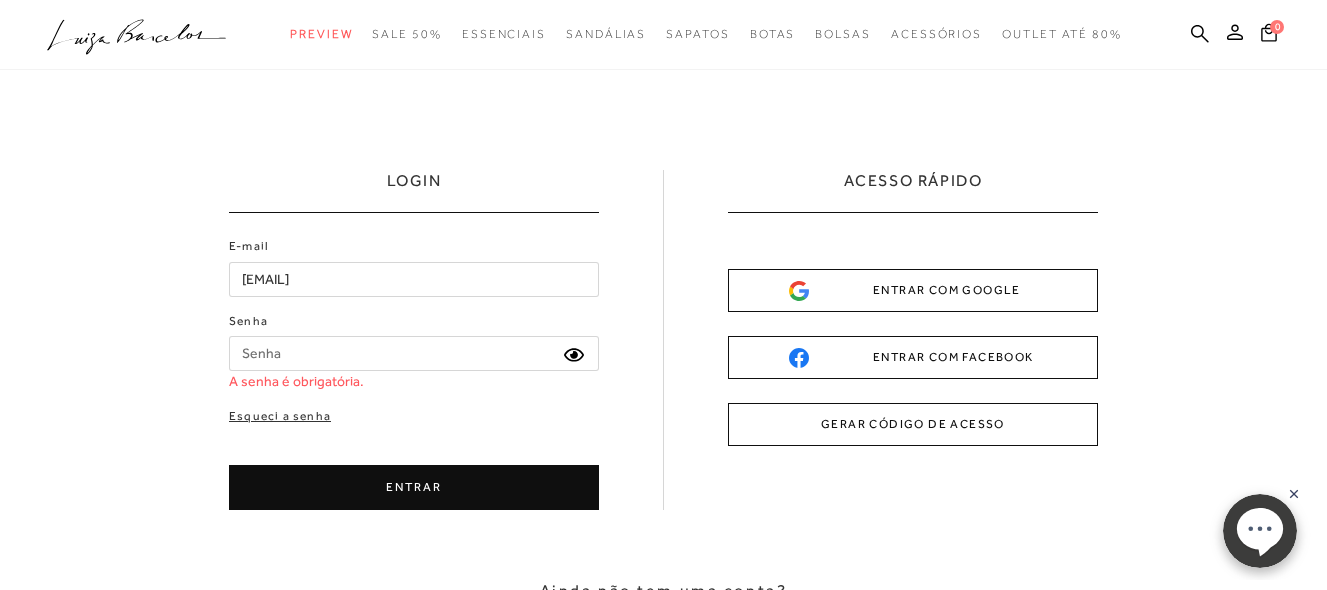 click on "Senha" at bounding box center [414, 353] 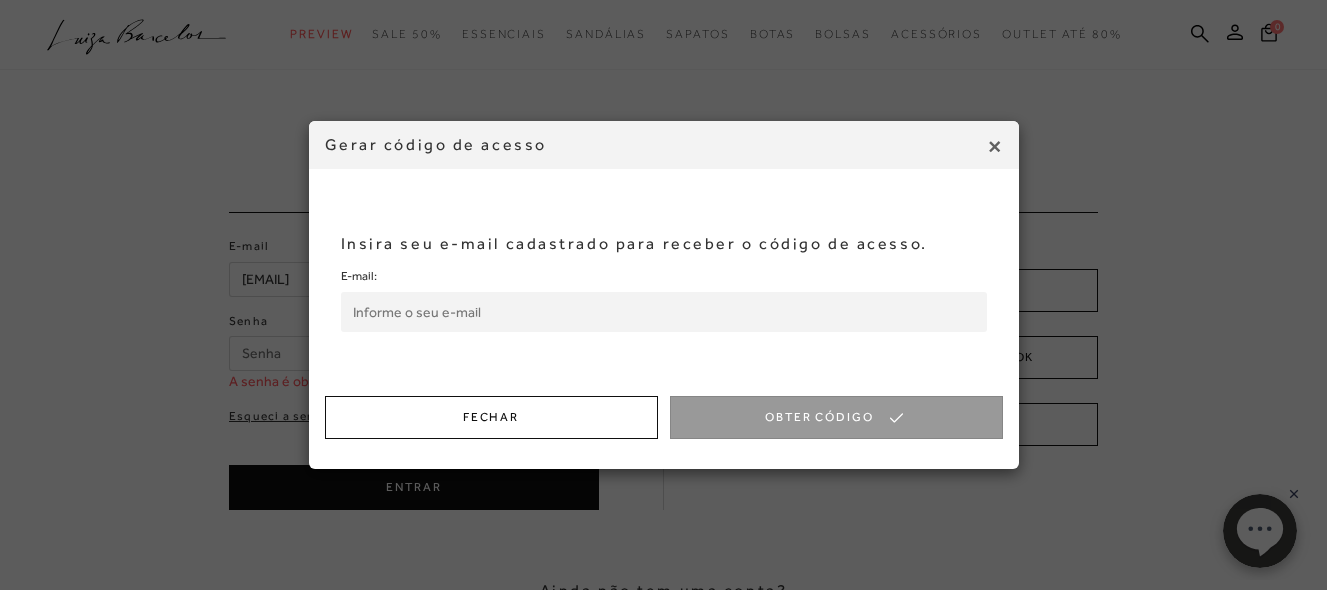 drag, startPoint x: 426, startPoint y: 317, endPoint x: 399, endPoint y: 285, distance: 41.868843 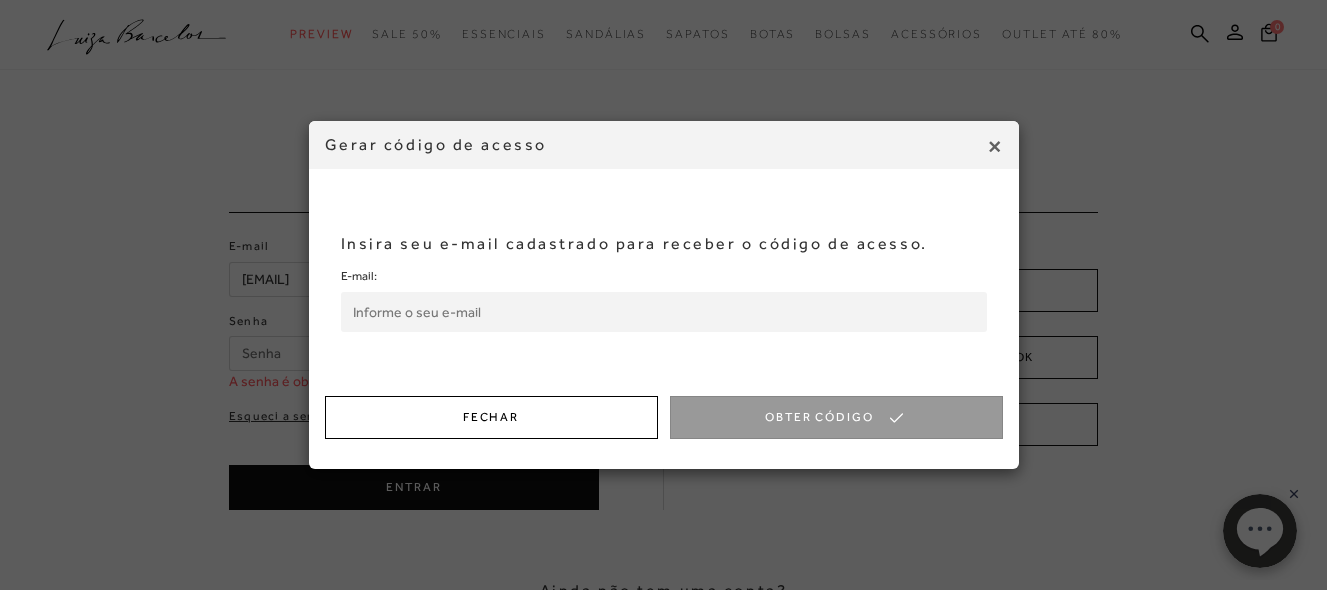 type on "[EMAIL]" 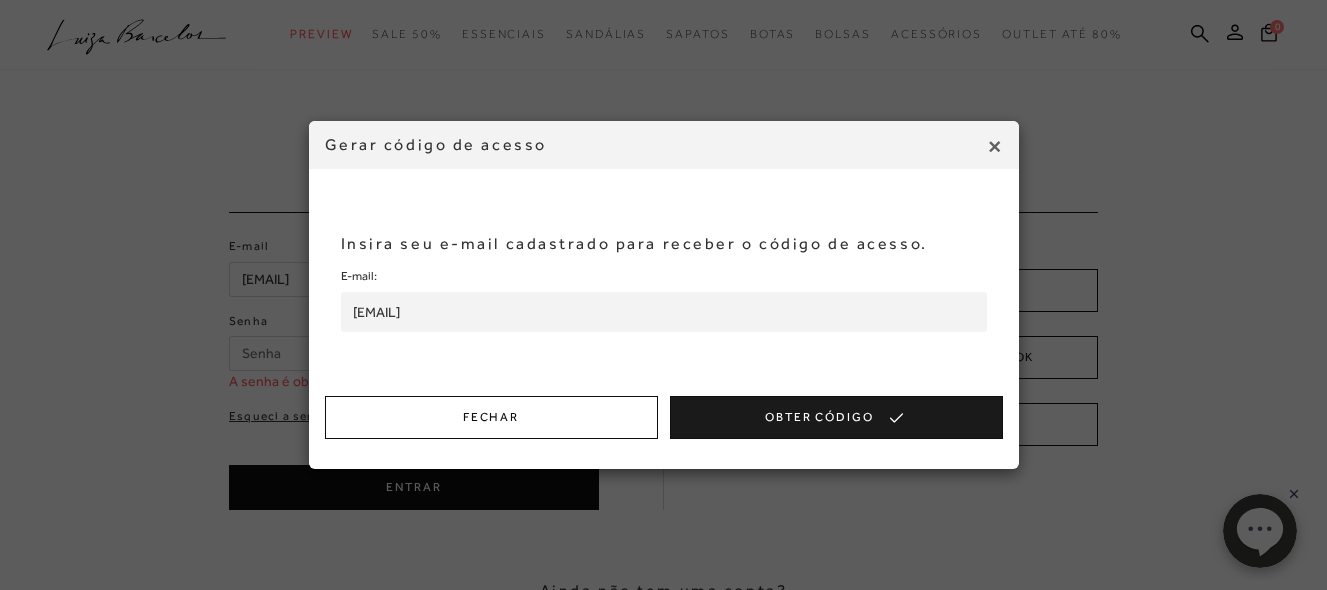 click on "Obter Código" at bounding box center (836, 417) 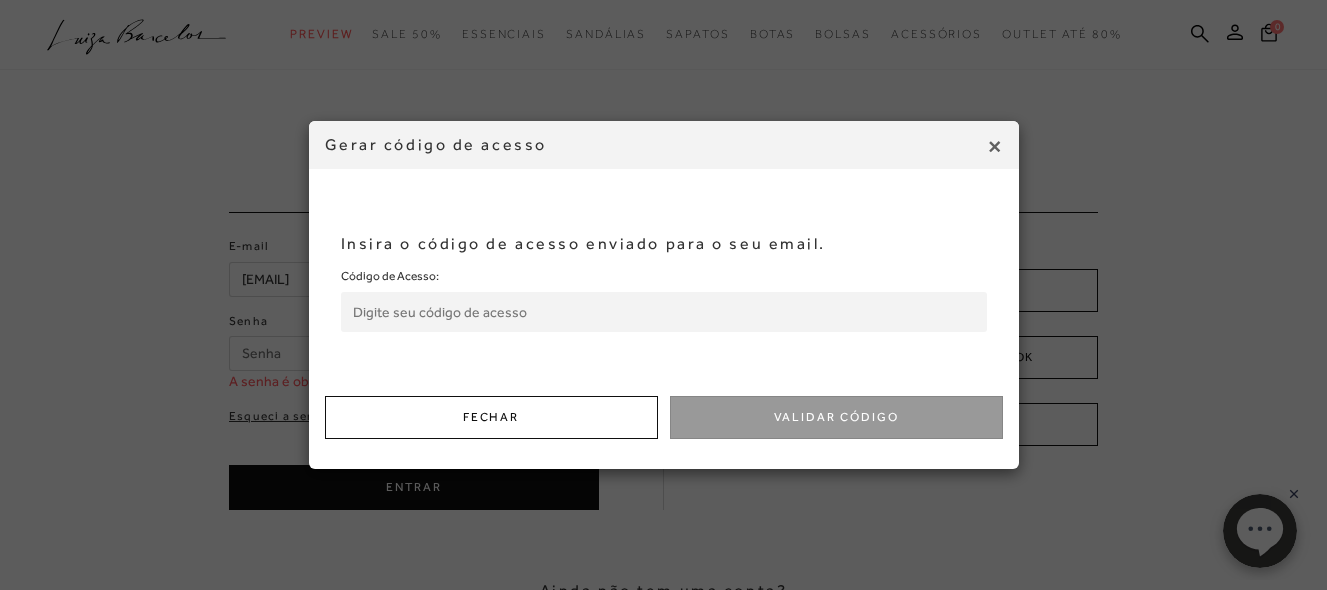 click on "Código de Acesso:" at bounding box center (664, 312) 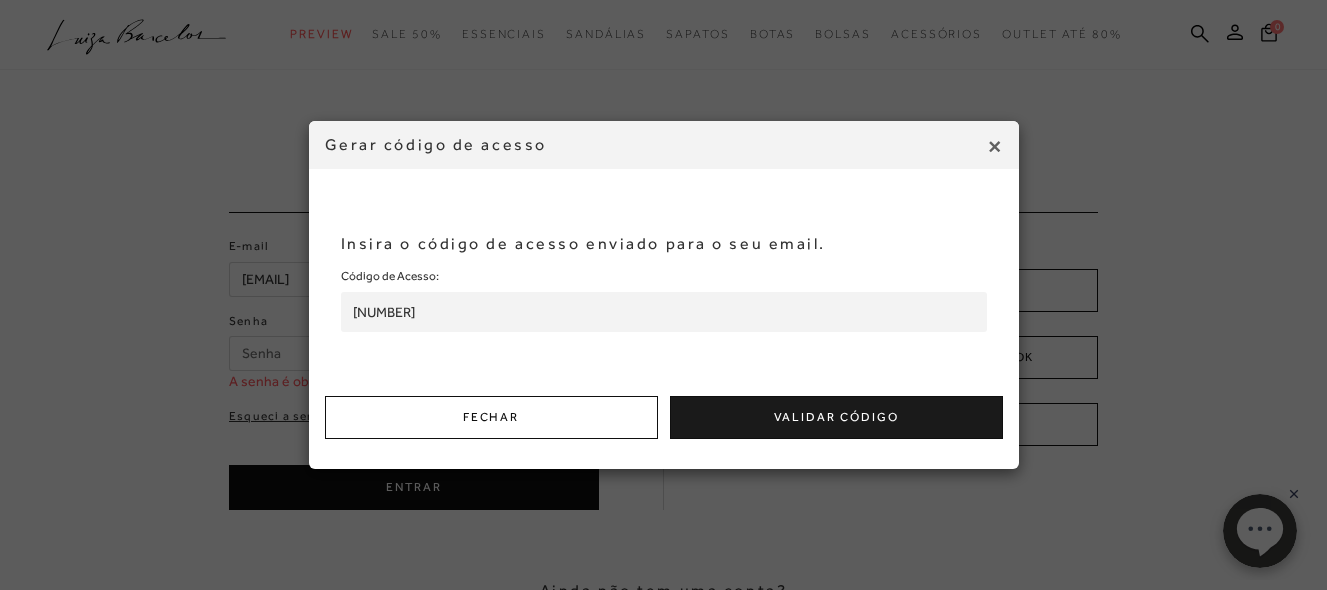 type on "768614629" 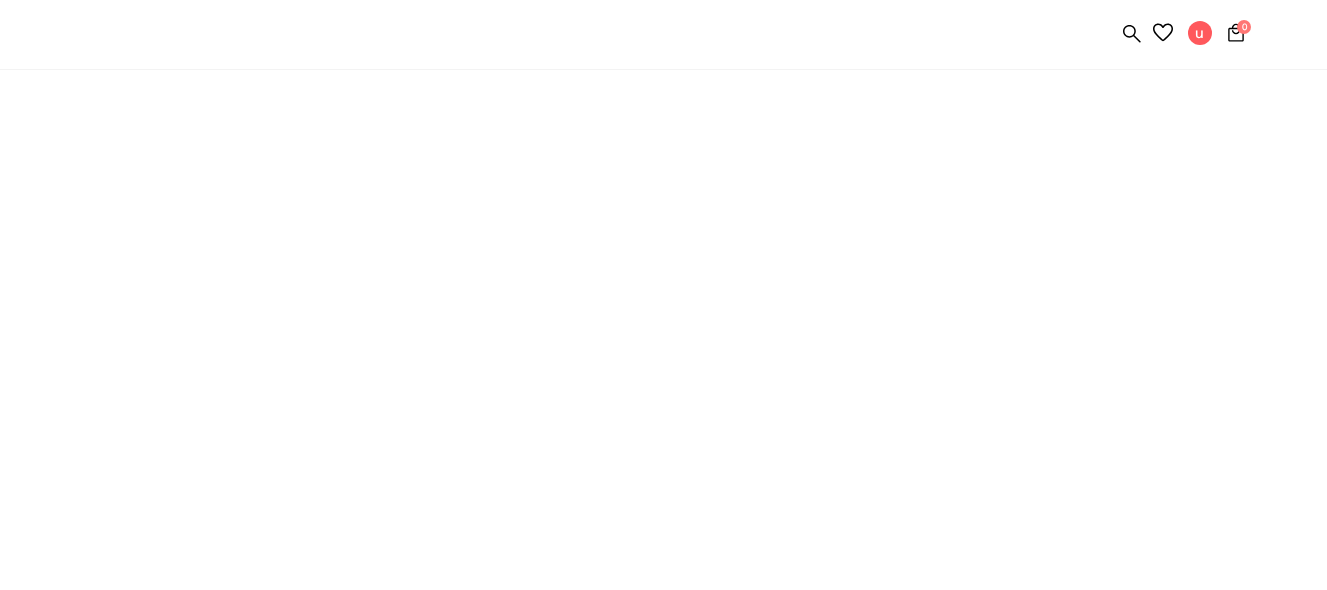 scroll, scrollTop: 0, scrollLeft: 0, axis: both 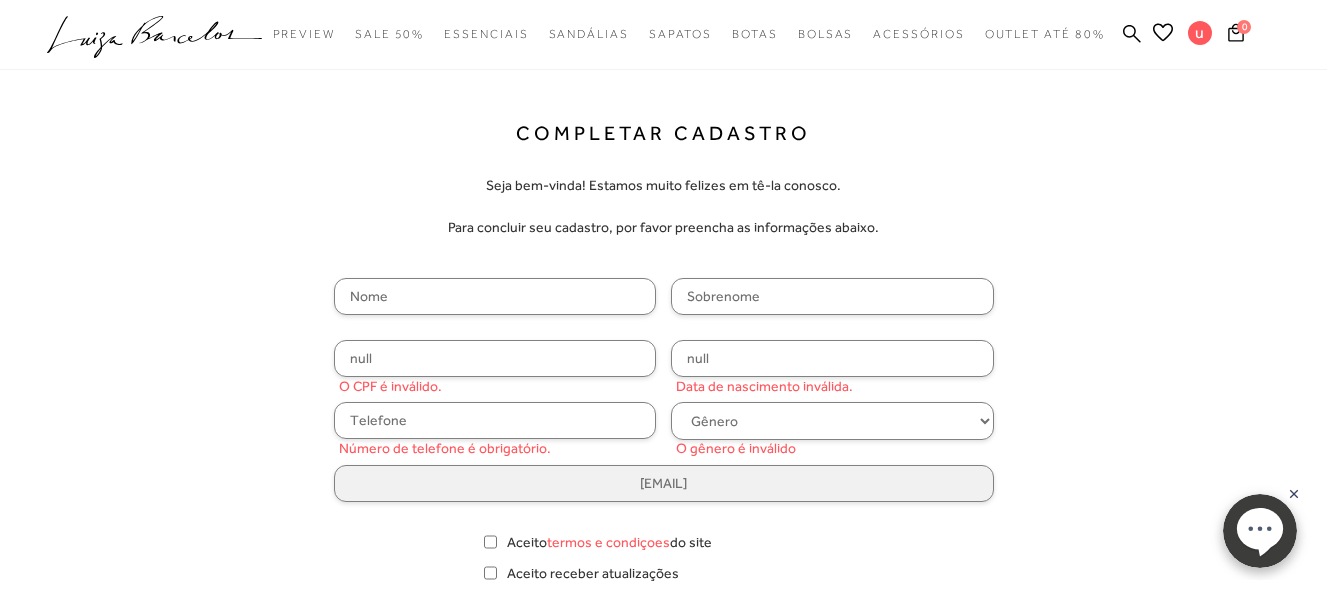 click at bounding box center (495, 296) 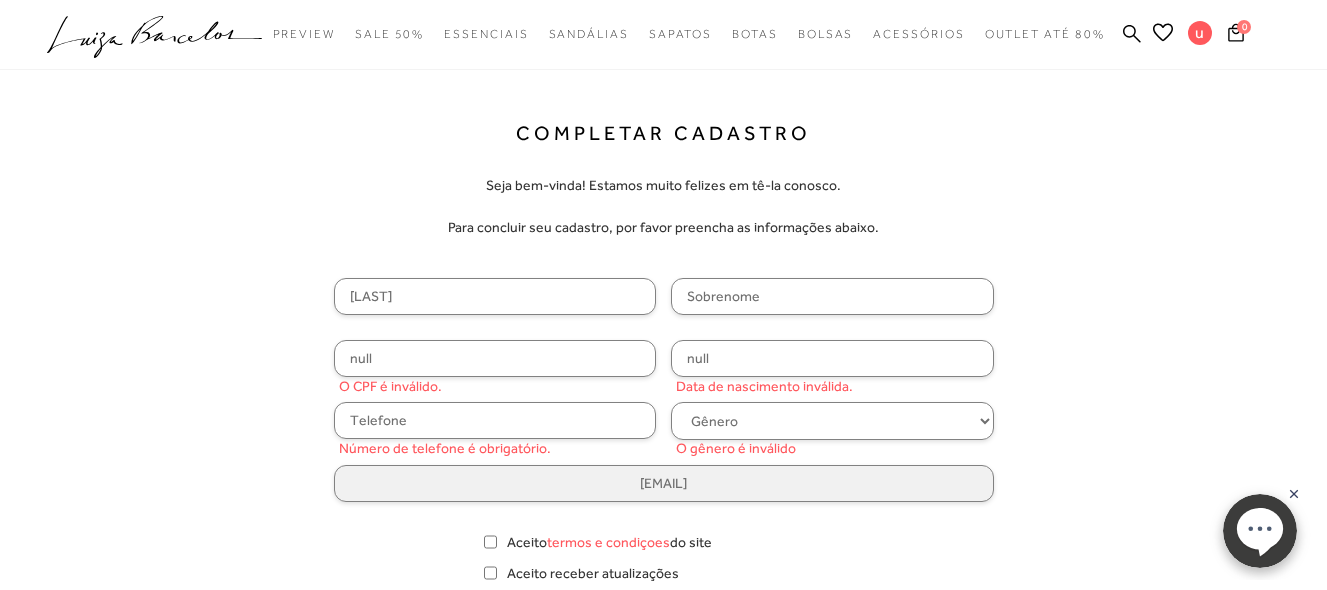 type on "[LAST]" 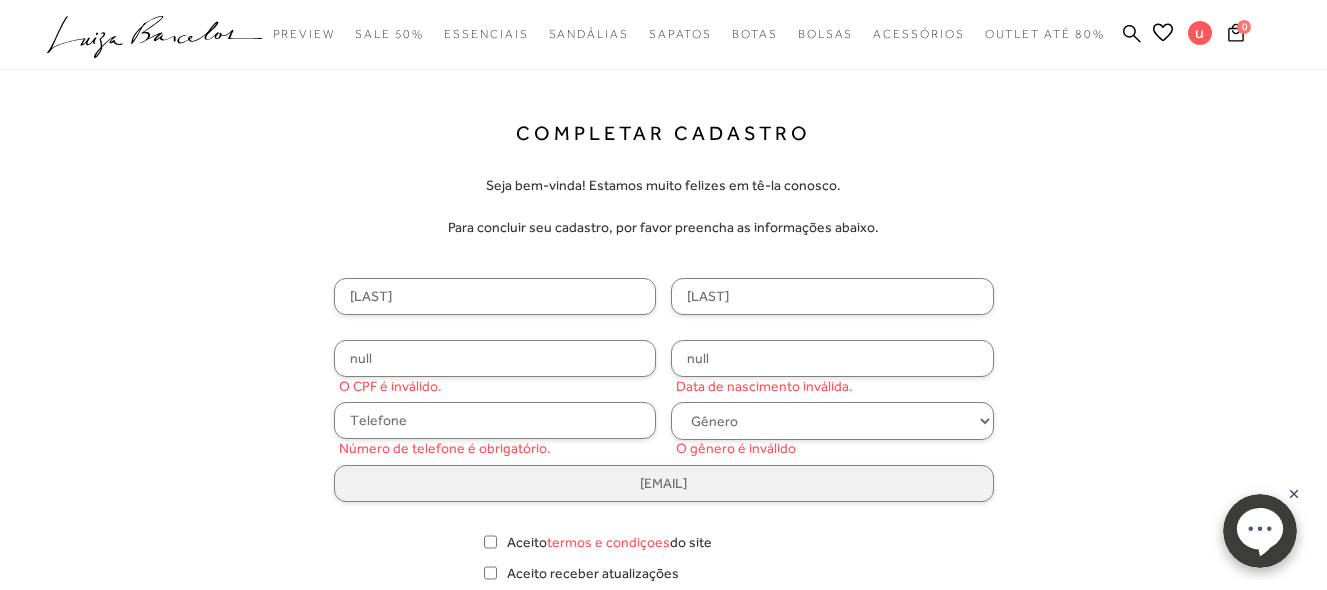 type on "[PHONE]" 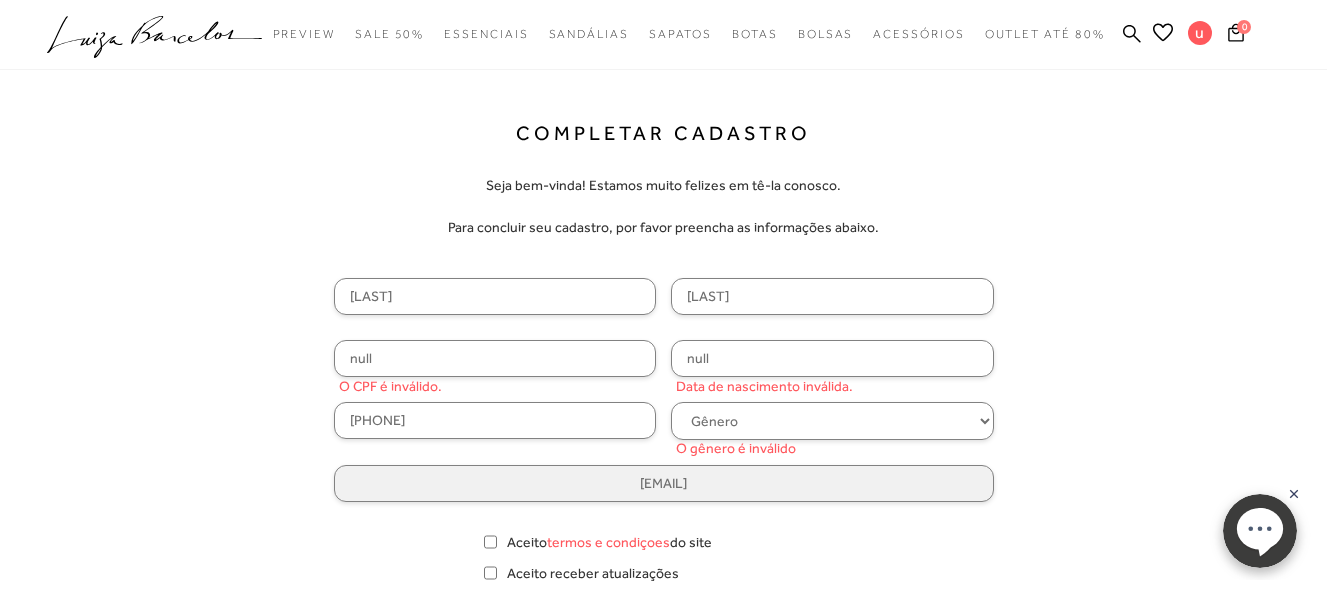 click on "null" at bounding box center [495, 358] 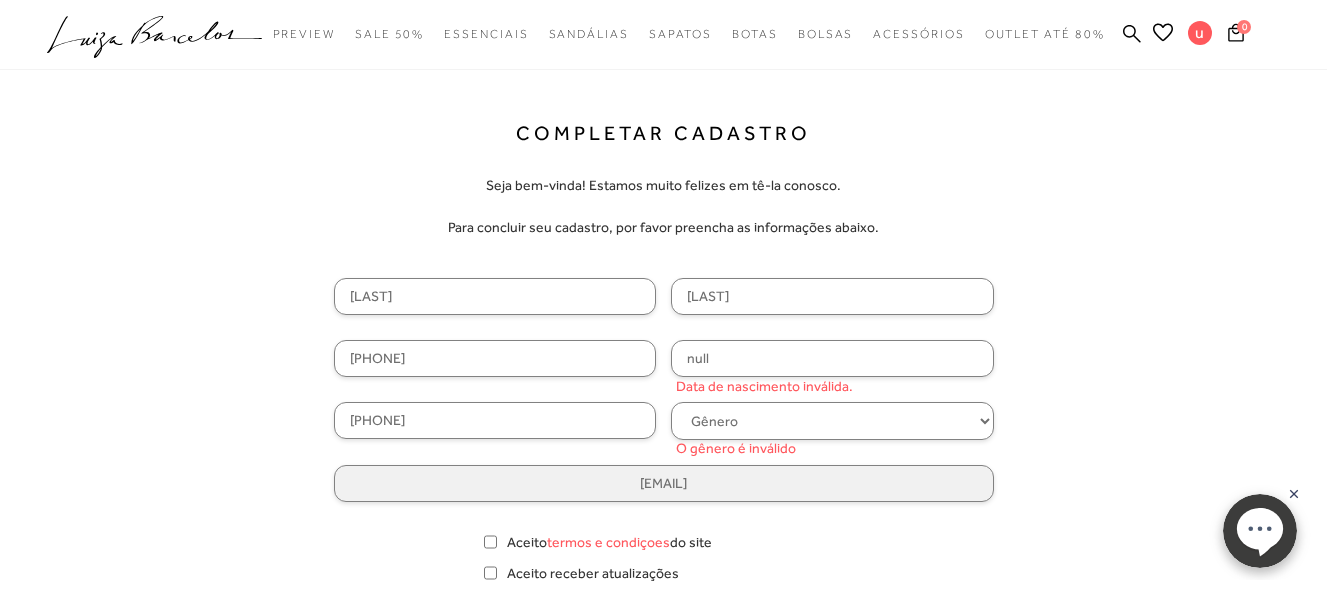 type on "[PHONE]" 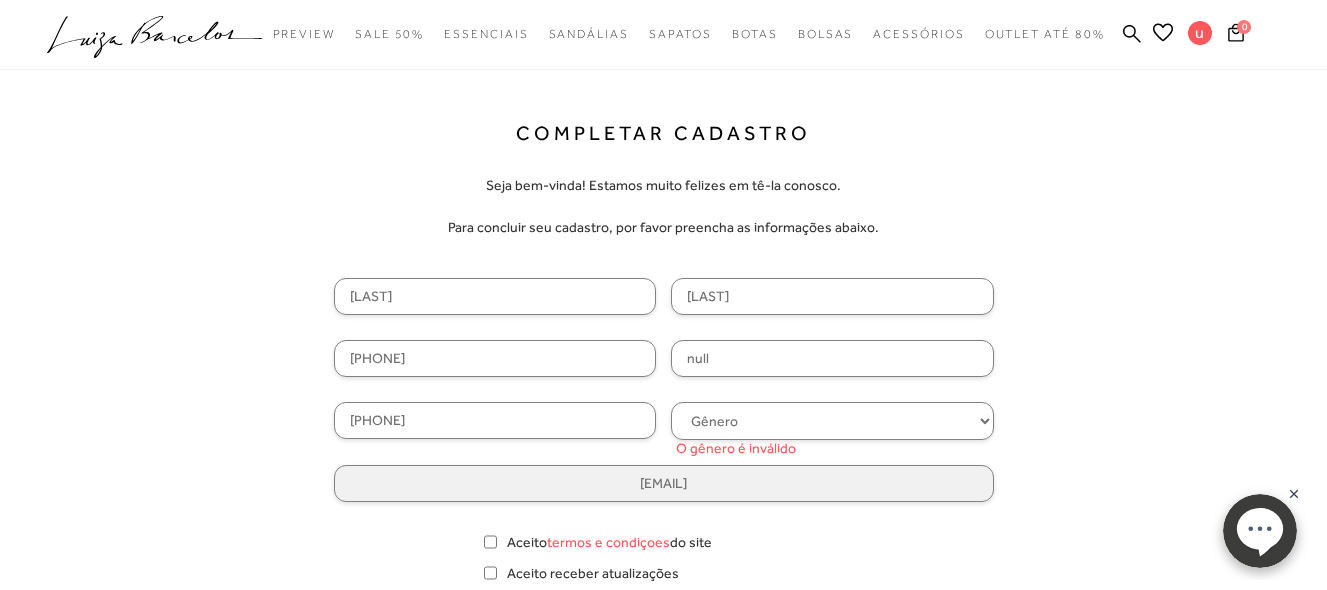 click on "null" at bounding box center (832, 358) 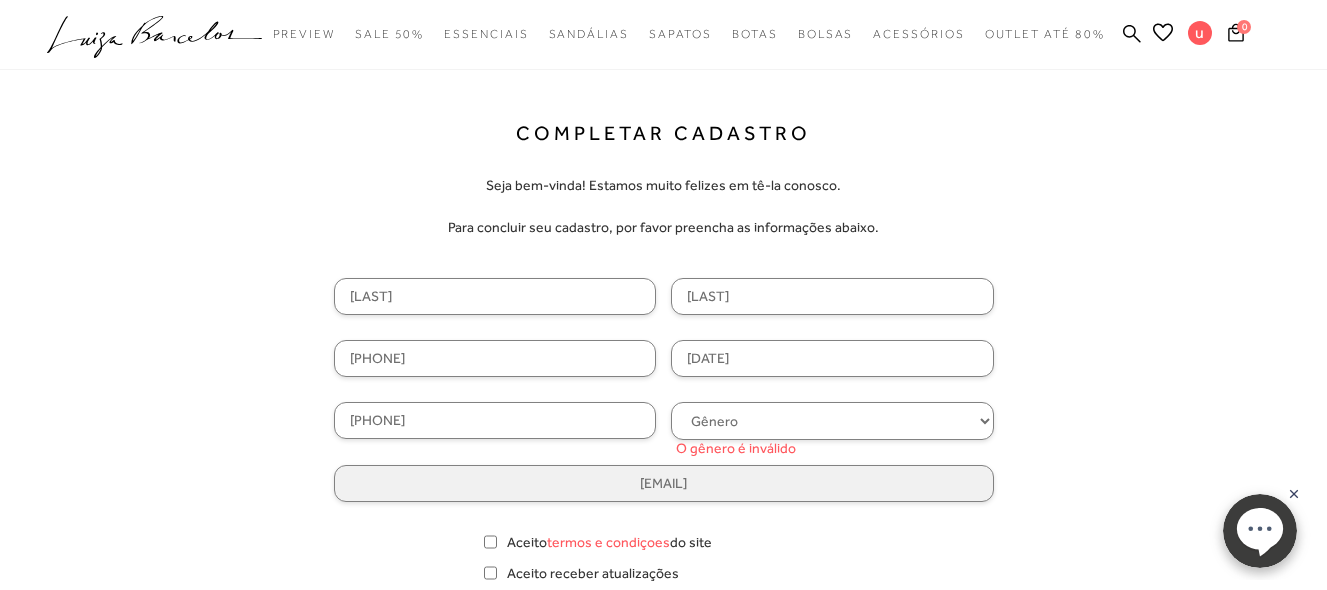 type on "[DATE]" 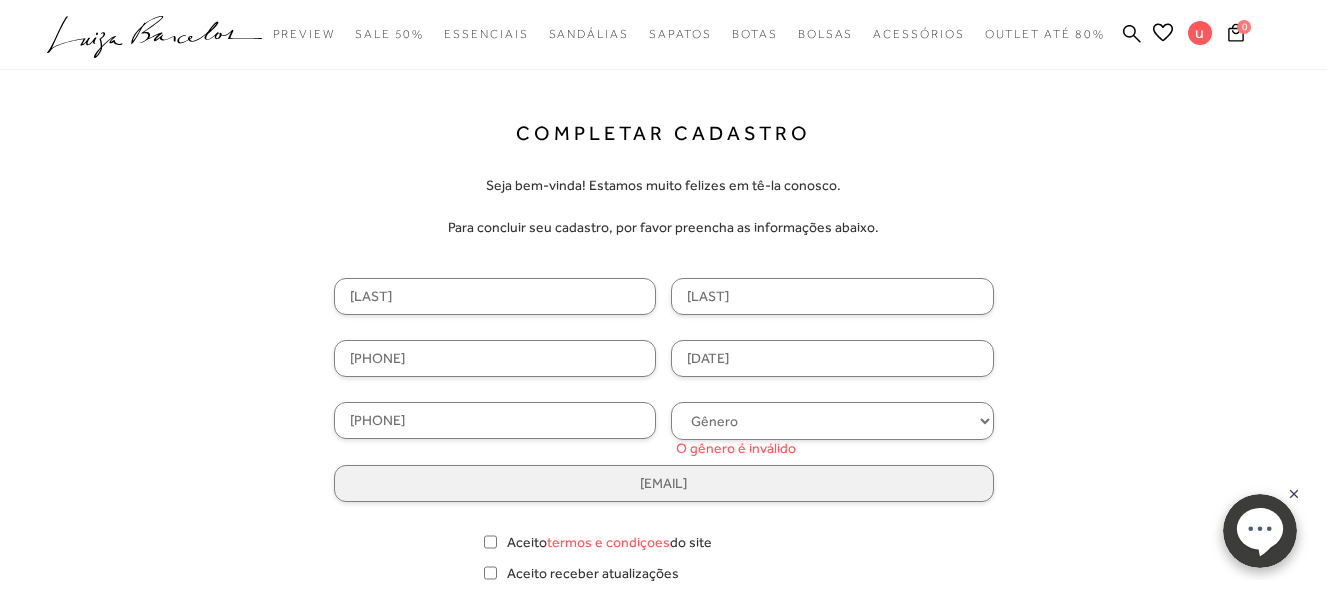 select 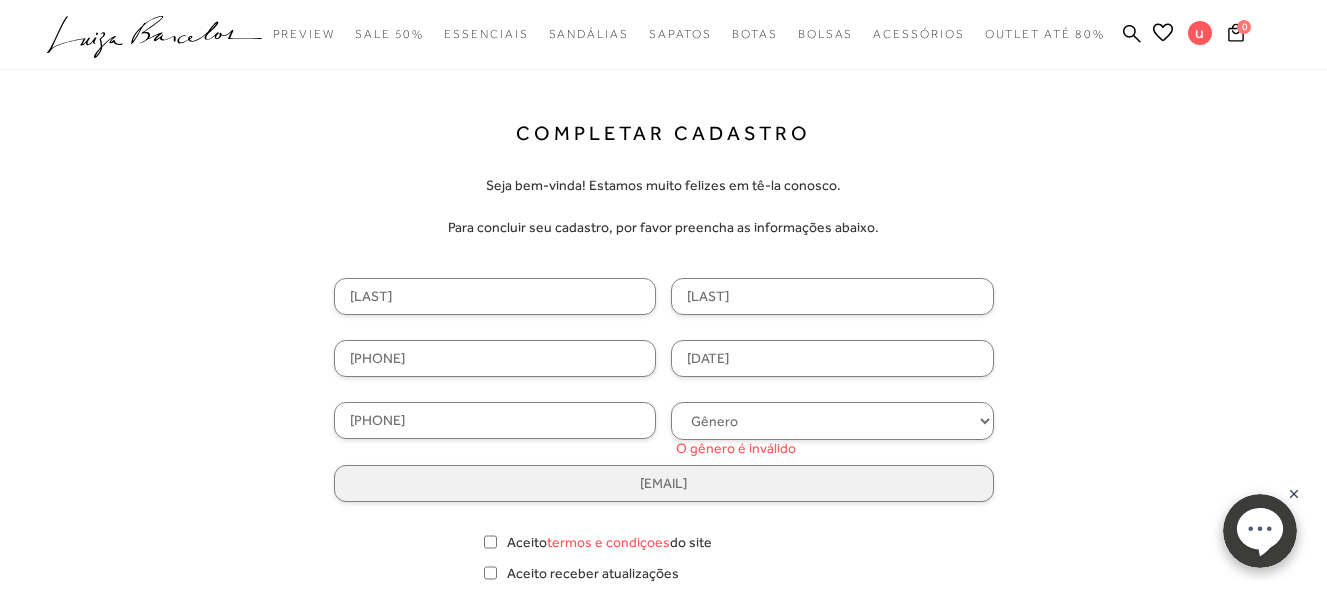 click on "Gênero Feminino Masculino" at bounding box center [832, 421] 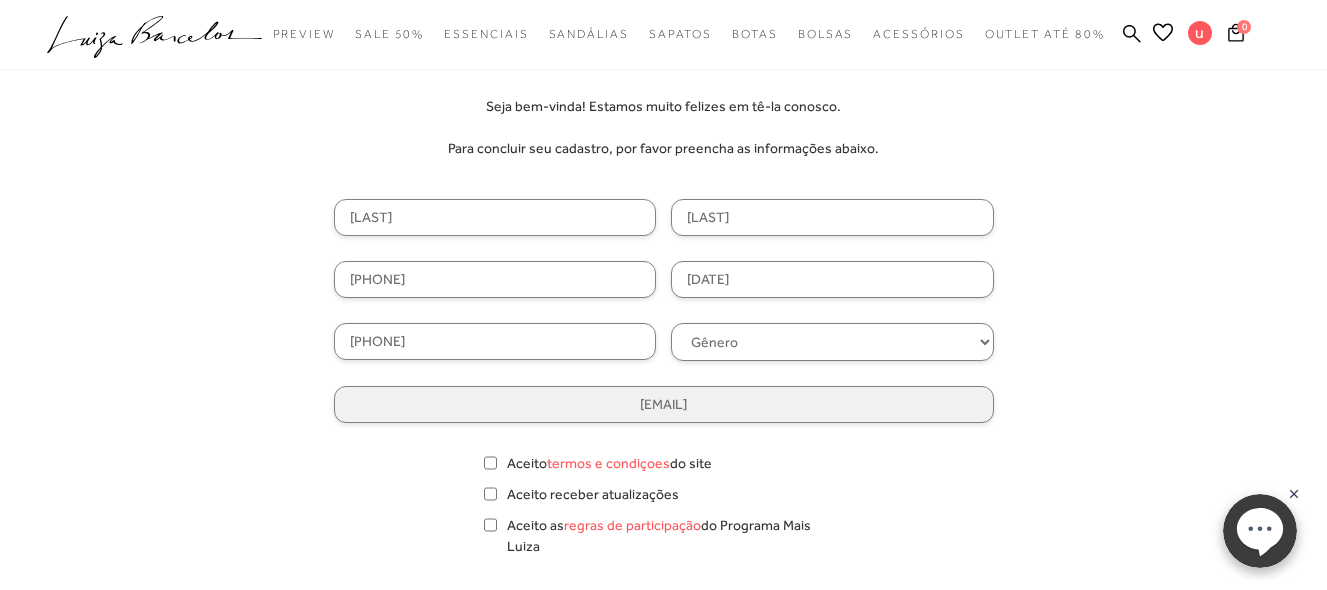 scroll, scrollTop: 300, scrollLeft: 0, axis: vertical 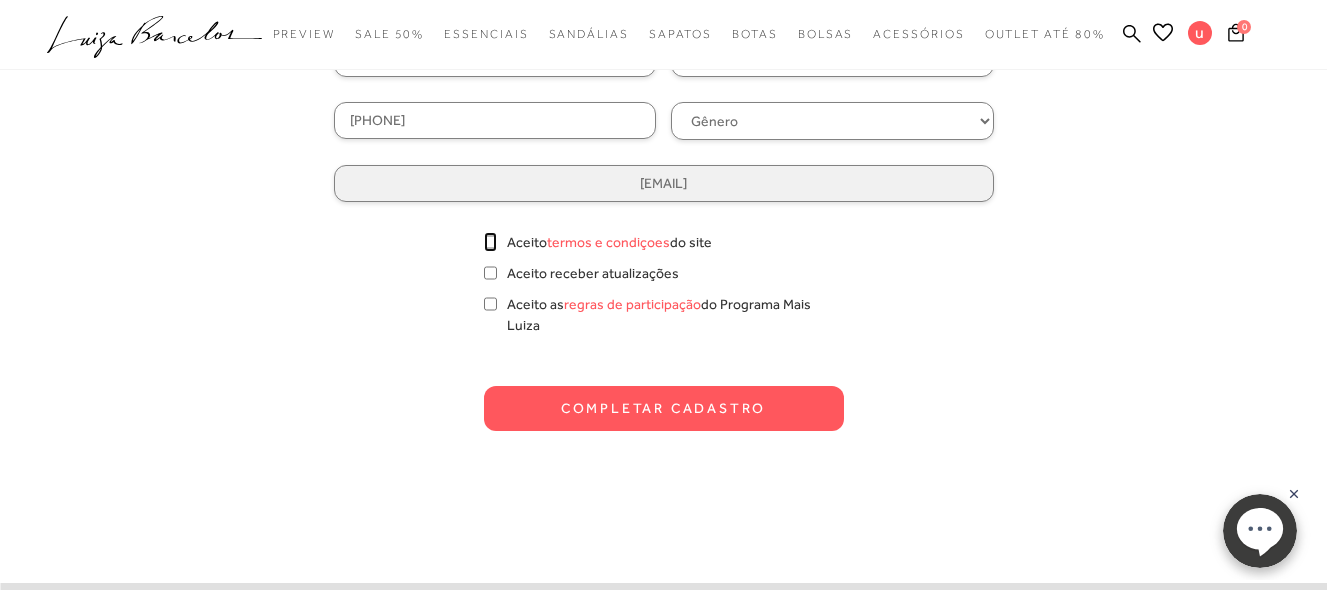 click on "Aceito  termos e condiçoes  do site" at bounding box center (490, 242) 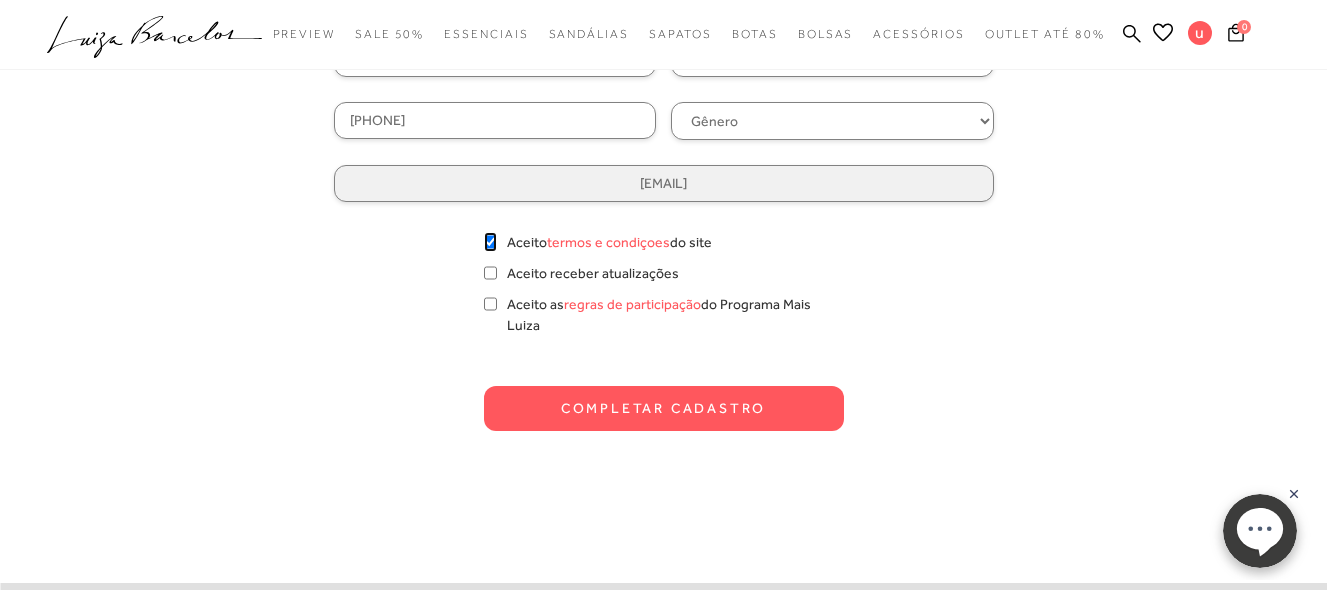 checkbox on "true" 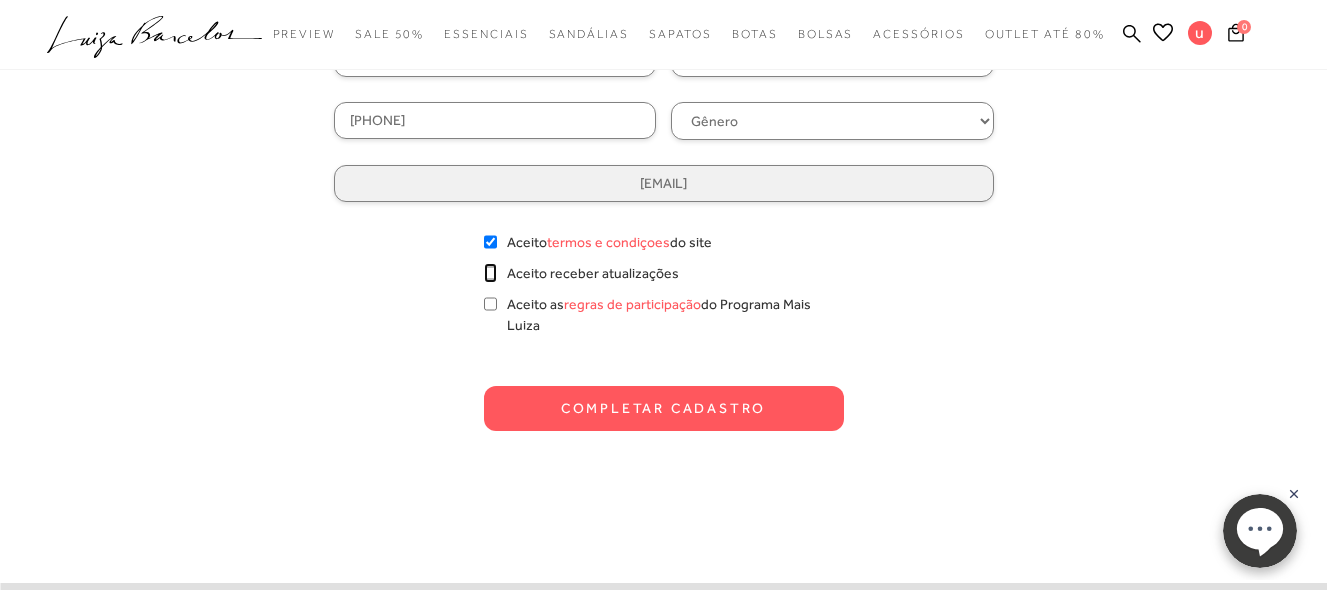 click on "Aceito receber atualizações" at bounding box center [490, 273] 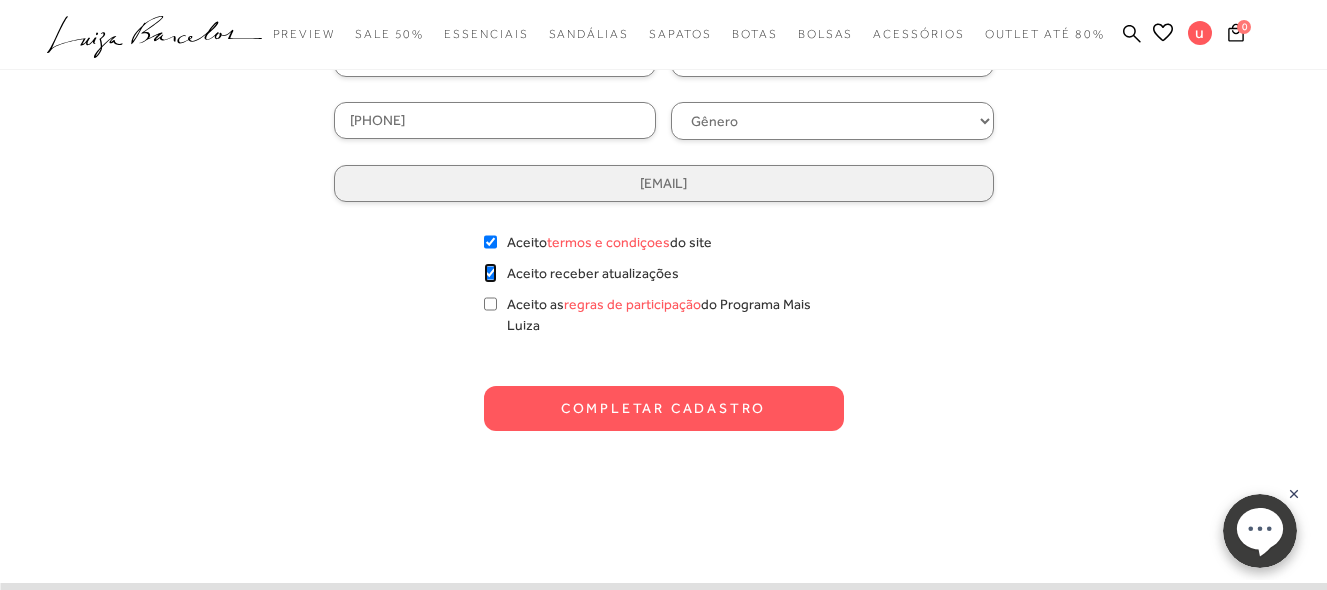 checkbox on "true" 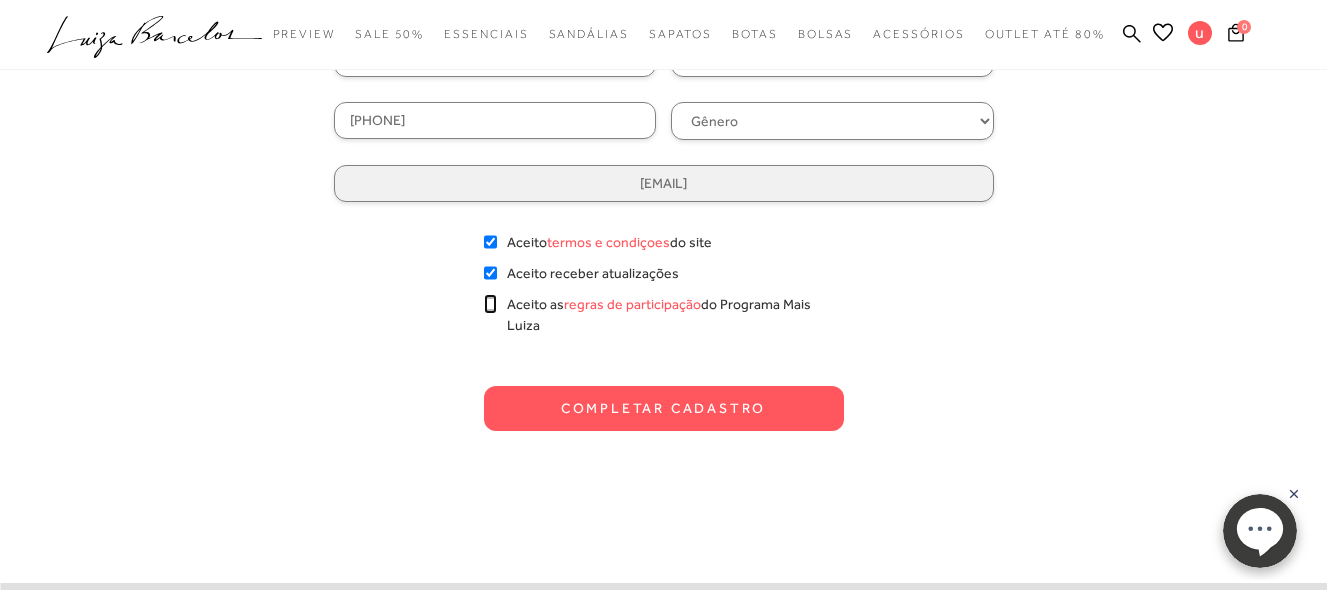 click on "Aceito as  regras de participação  do Programa Mais Luiza" at bounding box center (490, 304) 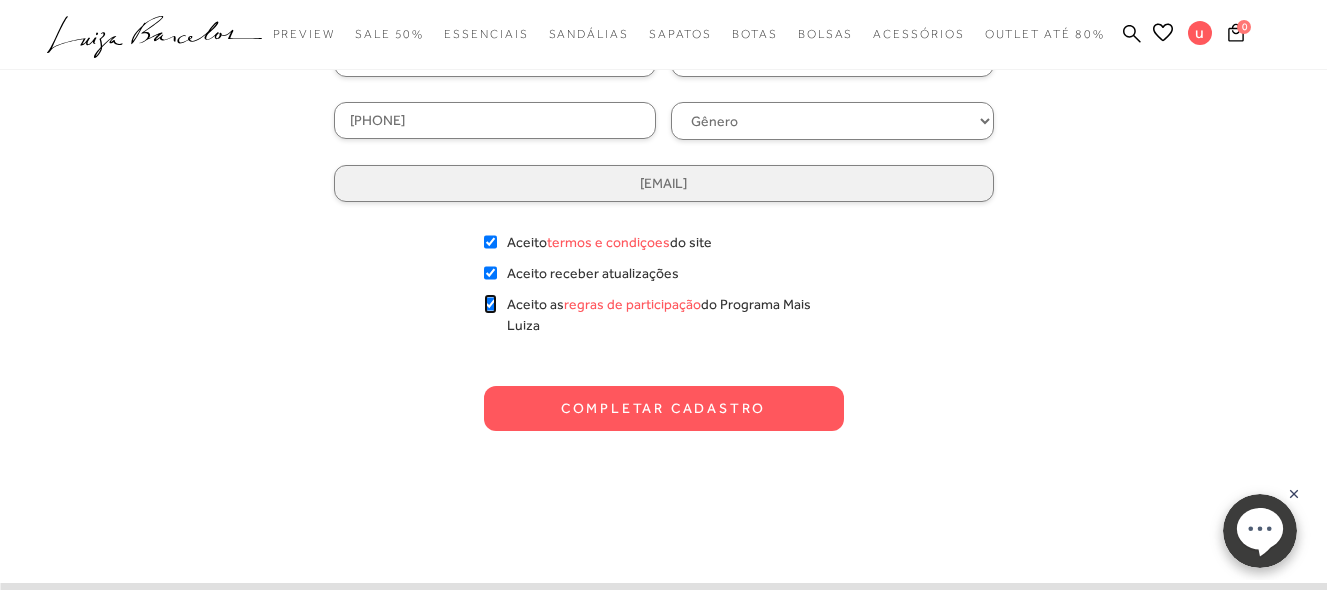 checkbox on "true" 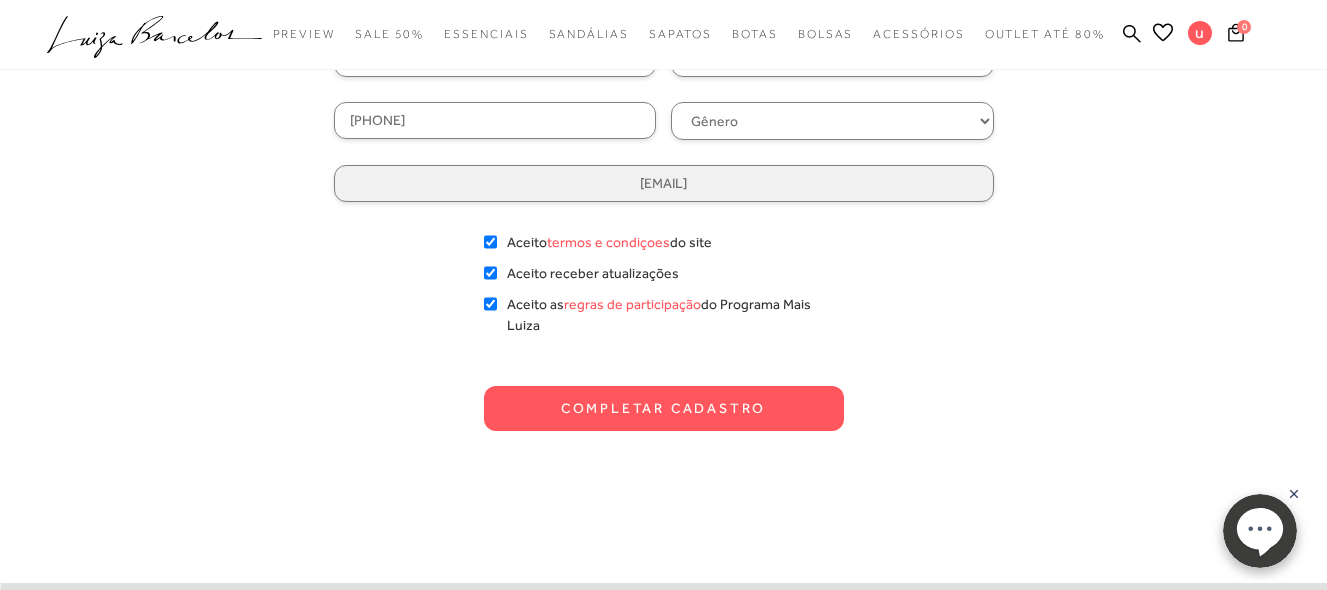 click on "Completar Cadastro" at bounding box center [664, 408] 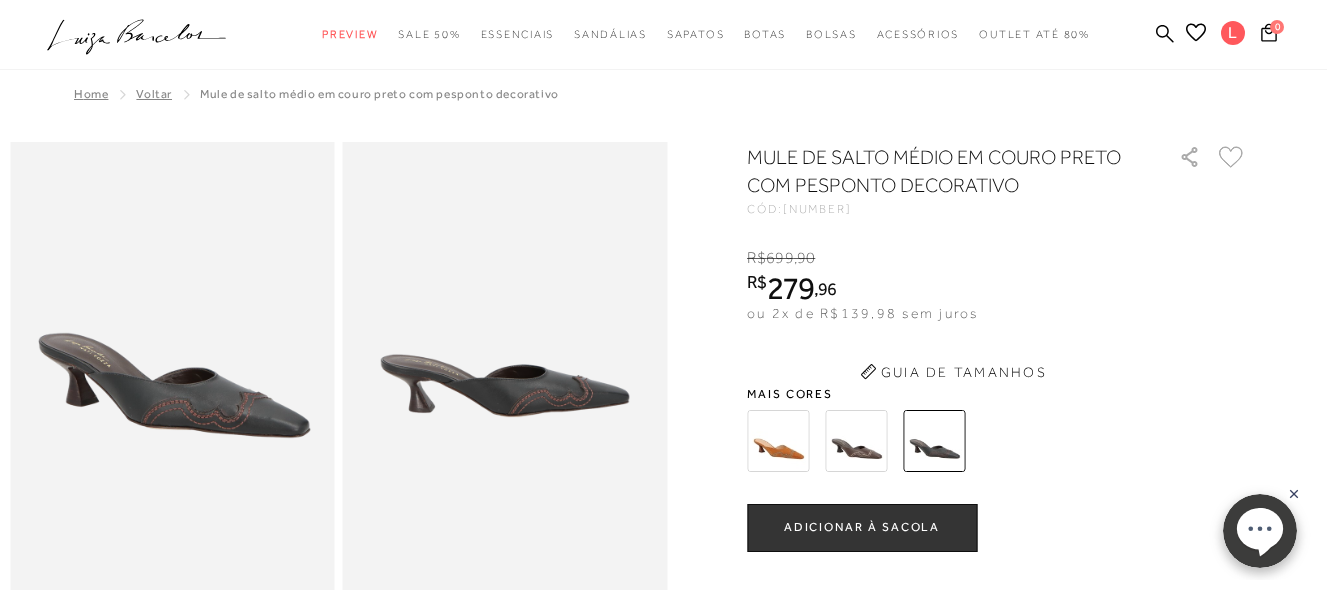 scroll, scrollTop: 0, scrollLeft: 0, axis: both 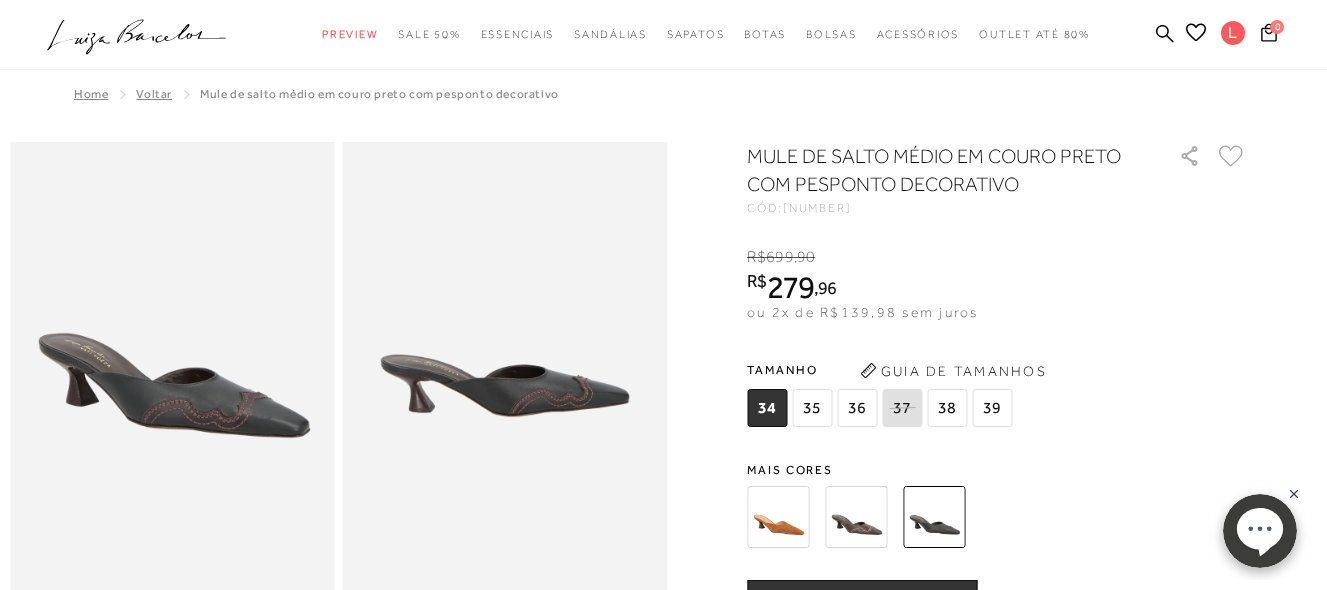 click at bounding box center [778, 517] 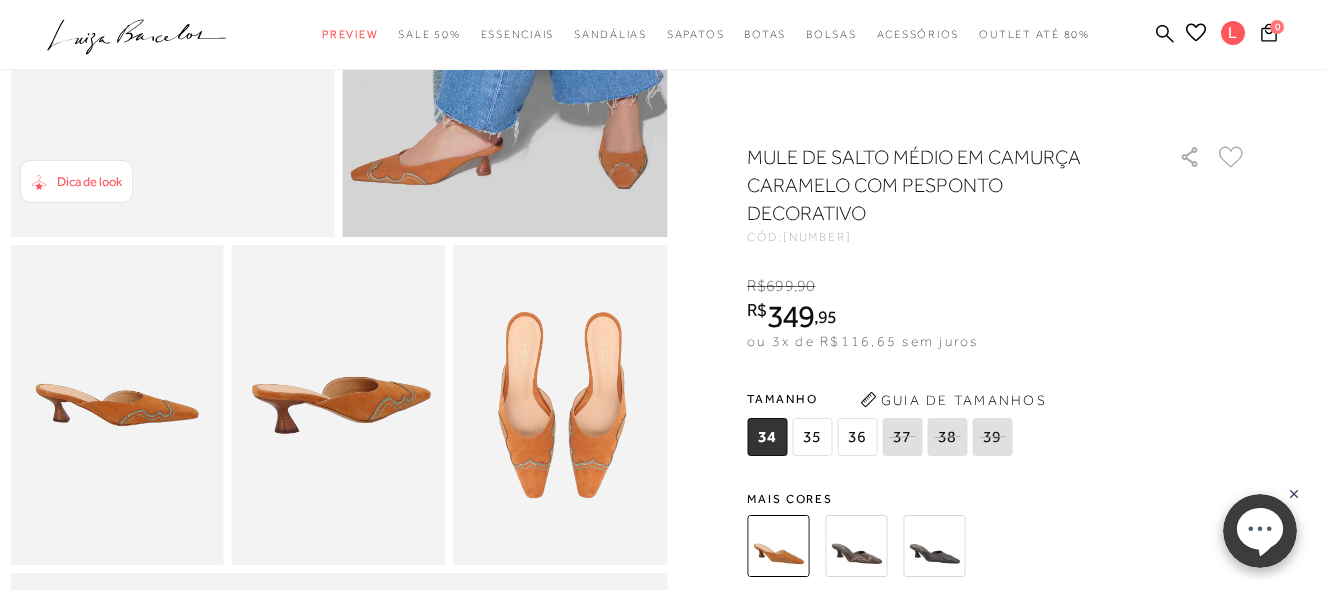 scroll, scrollTop: 400, scrollLeft: 0, axis: vertical 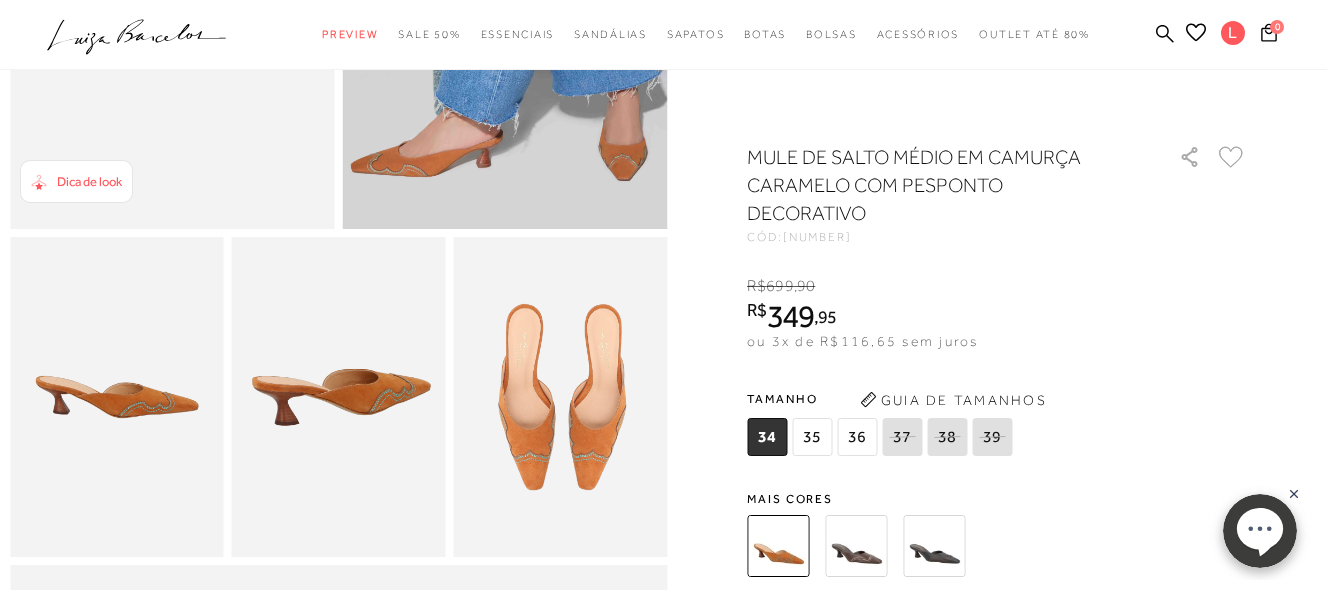 click on "36" at bounding box center (857, 437) 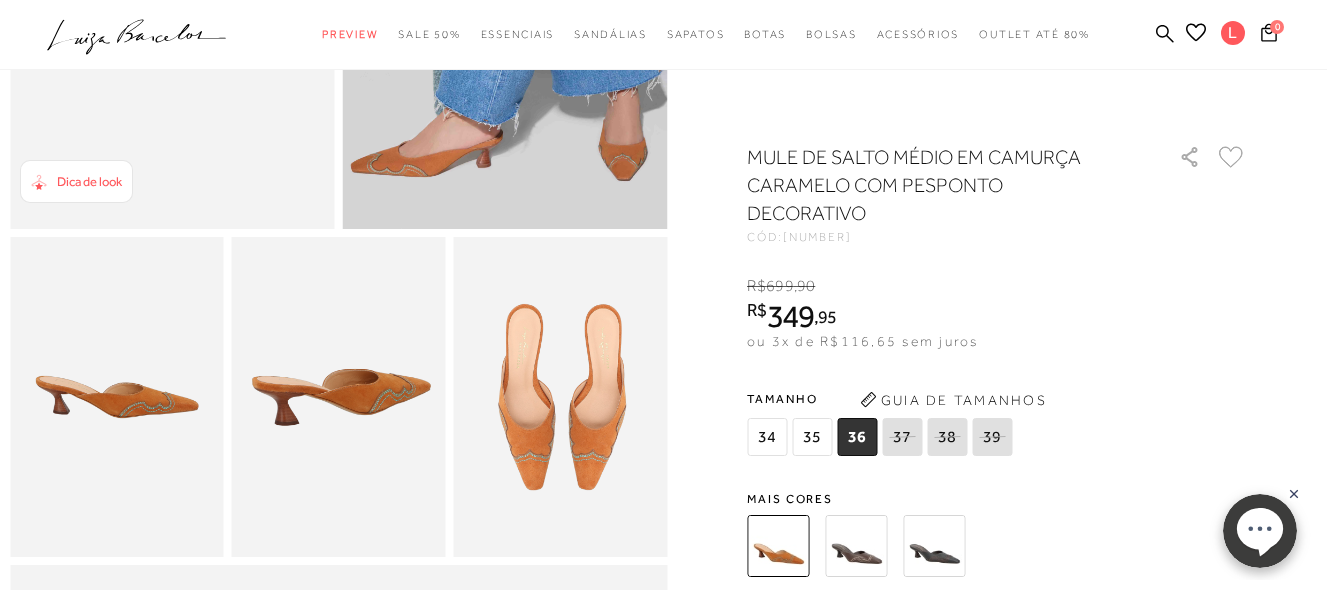 click 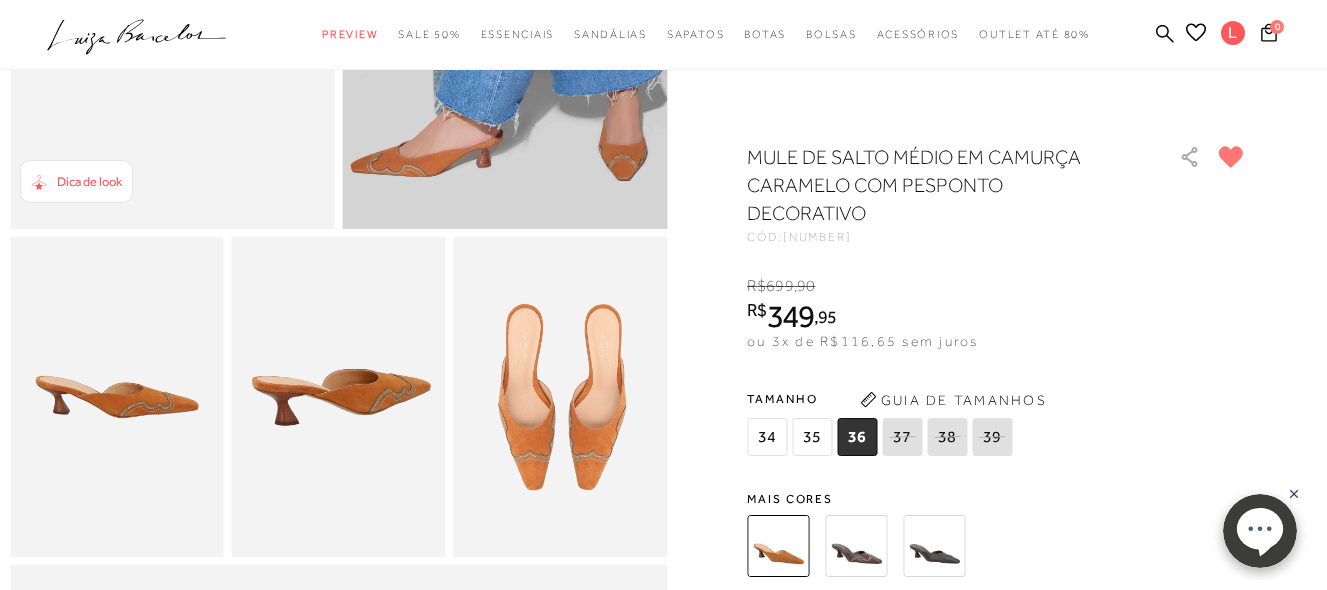 scroll, scrollTop: 0, scrollLeft: 0, axis: both 